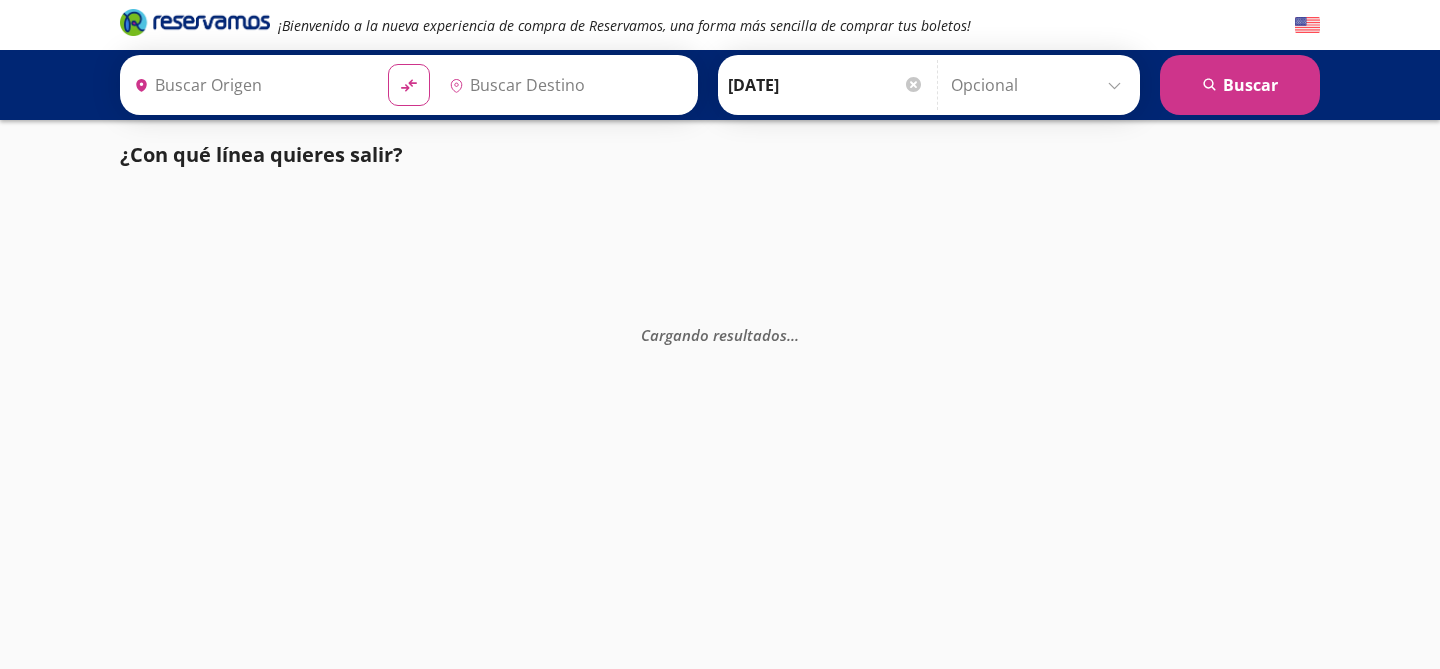 scroll, scrollTop: 0, scrollLeft: 0, axis: both 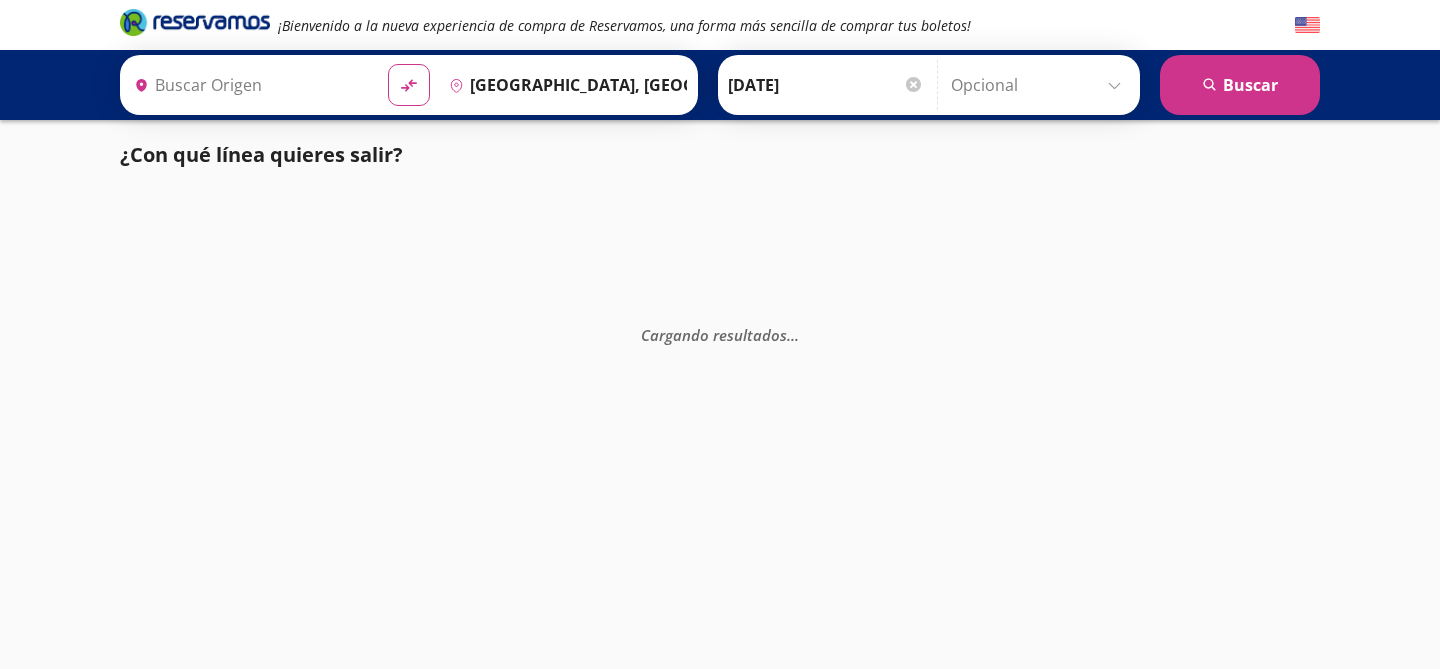 type on "Santiago de Querétaro, [GEOGRAPHIC_DATA]" 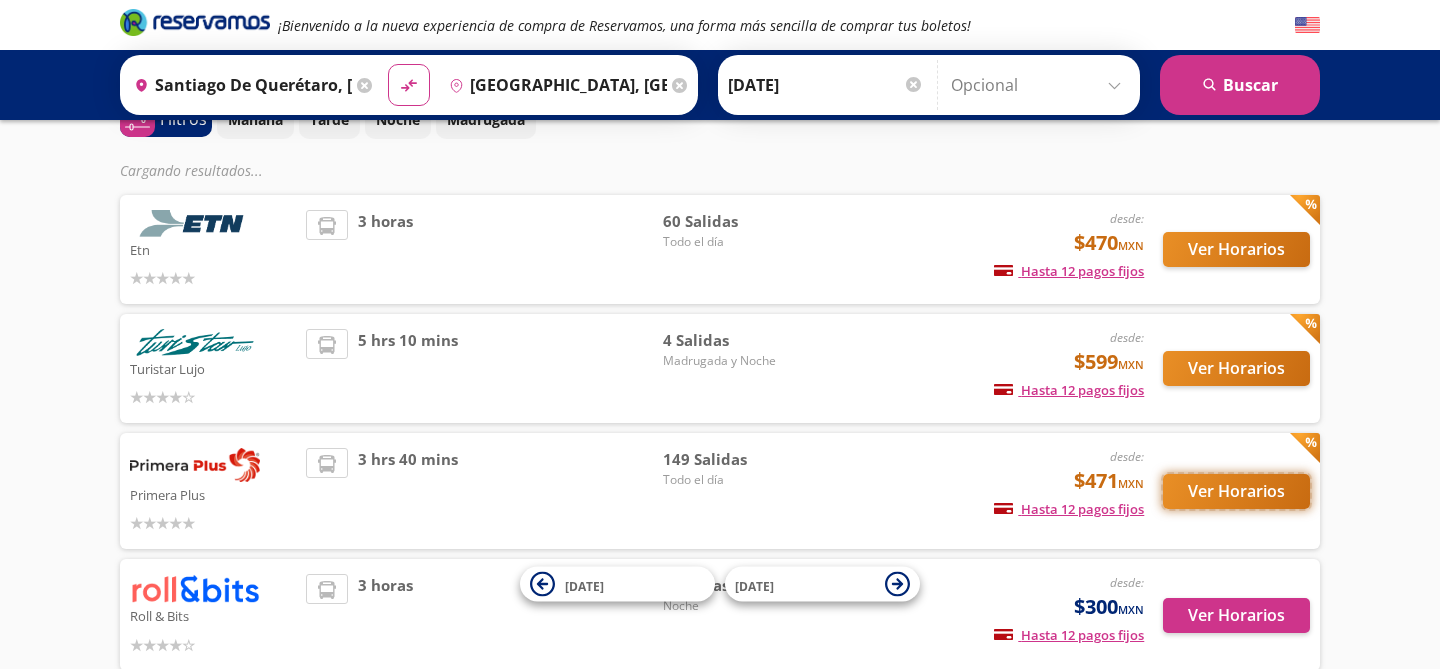 click on "Ver Horarios" at bounding box center [1236, 491] 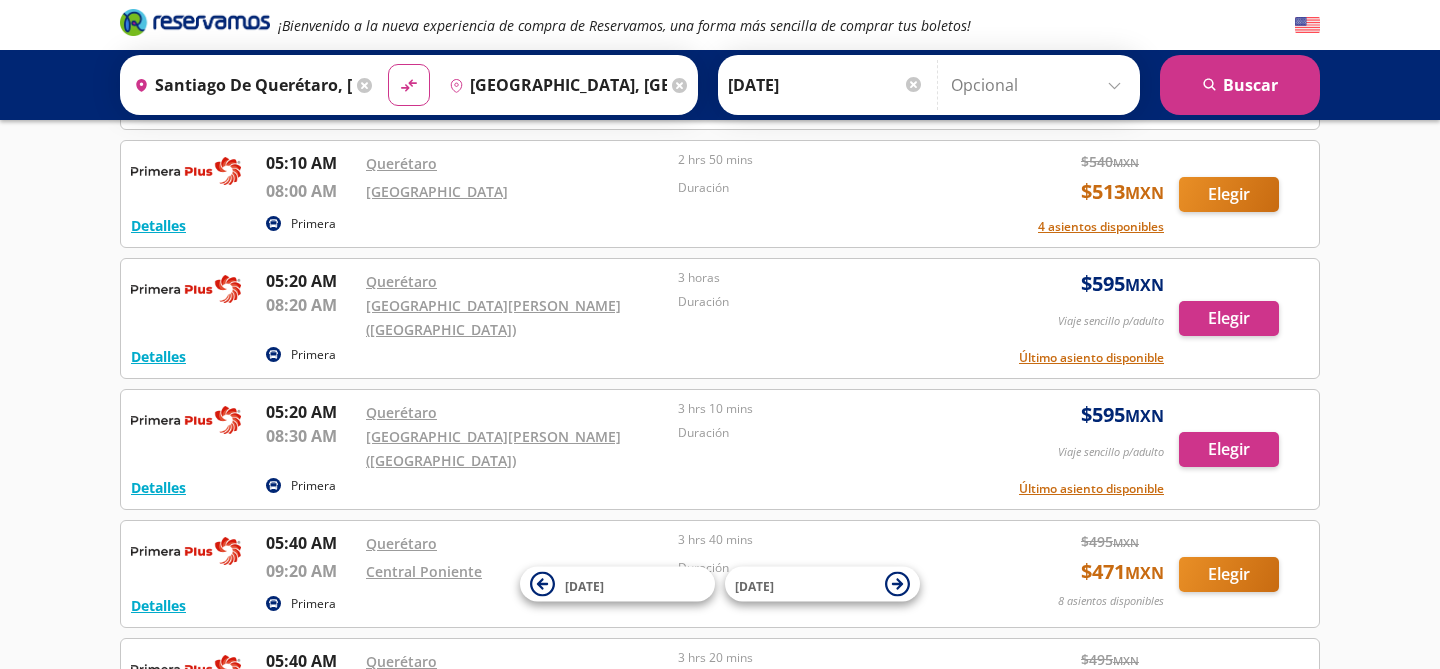 scroll, scrollTop: 8769, scrollLeft: 0, axis: vertical 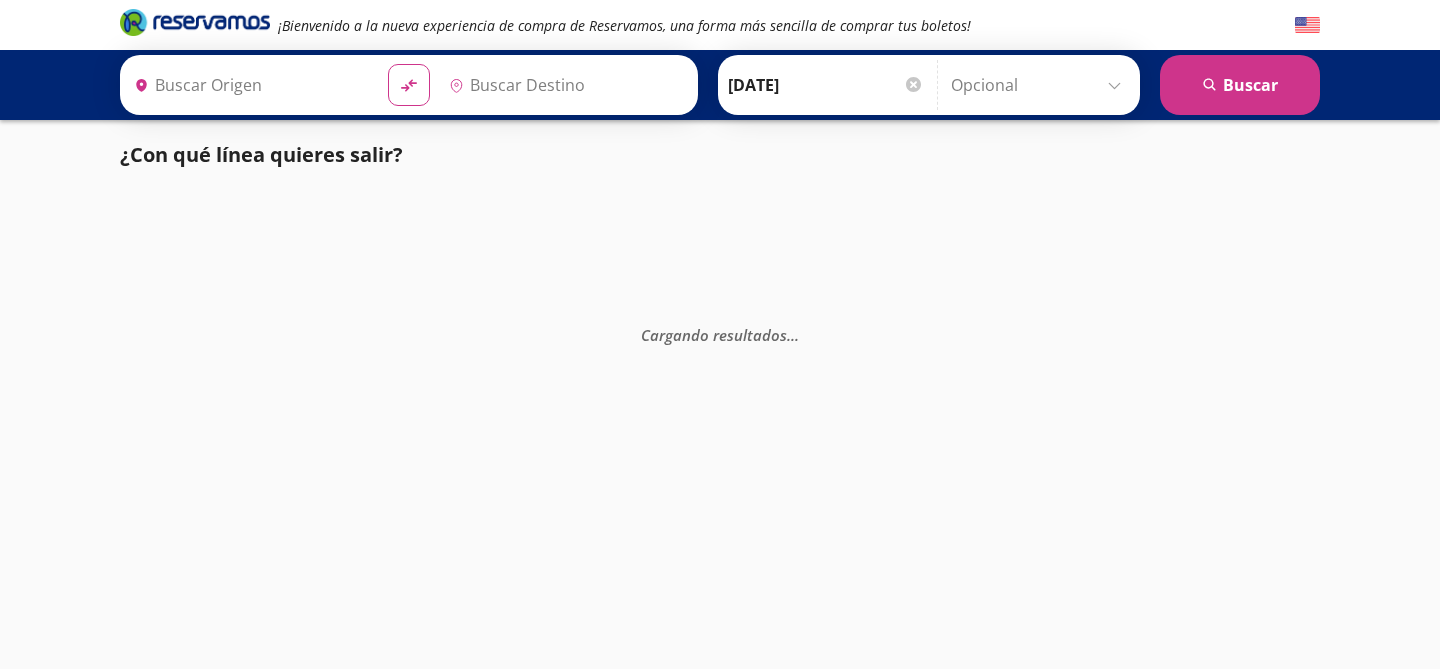 type on "[GEOGRAPHIC_DATA], [GEOGRAPHIC_DATA]" 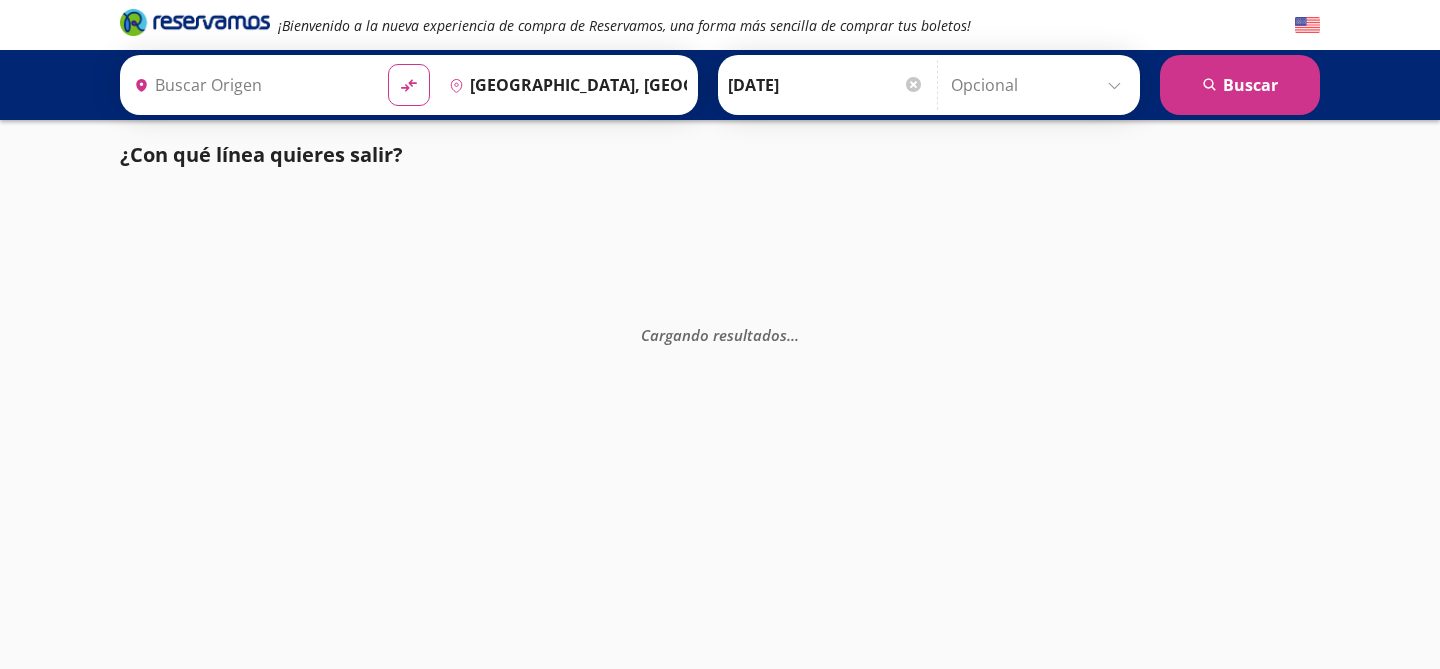 type on "[PERSON_NAME] de Querétaro, [GEOGRAPHIC_DATA]" 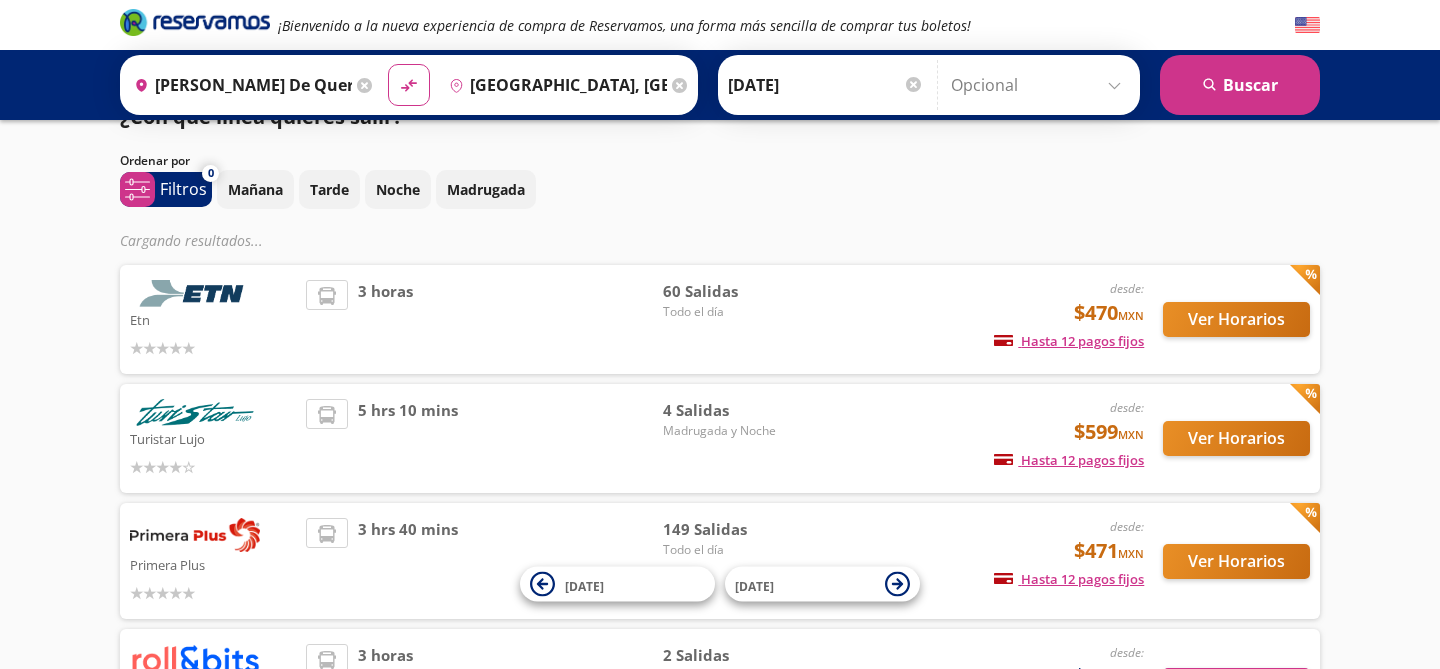 scroll, scrollTop: 0, scrollLeft: 0, axis: both 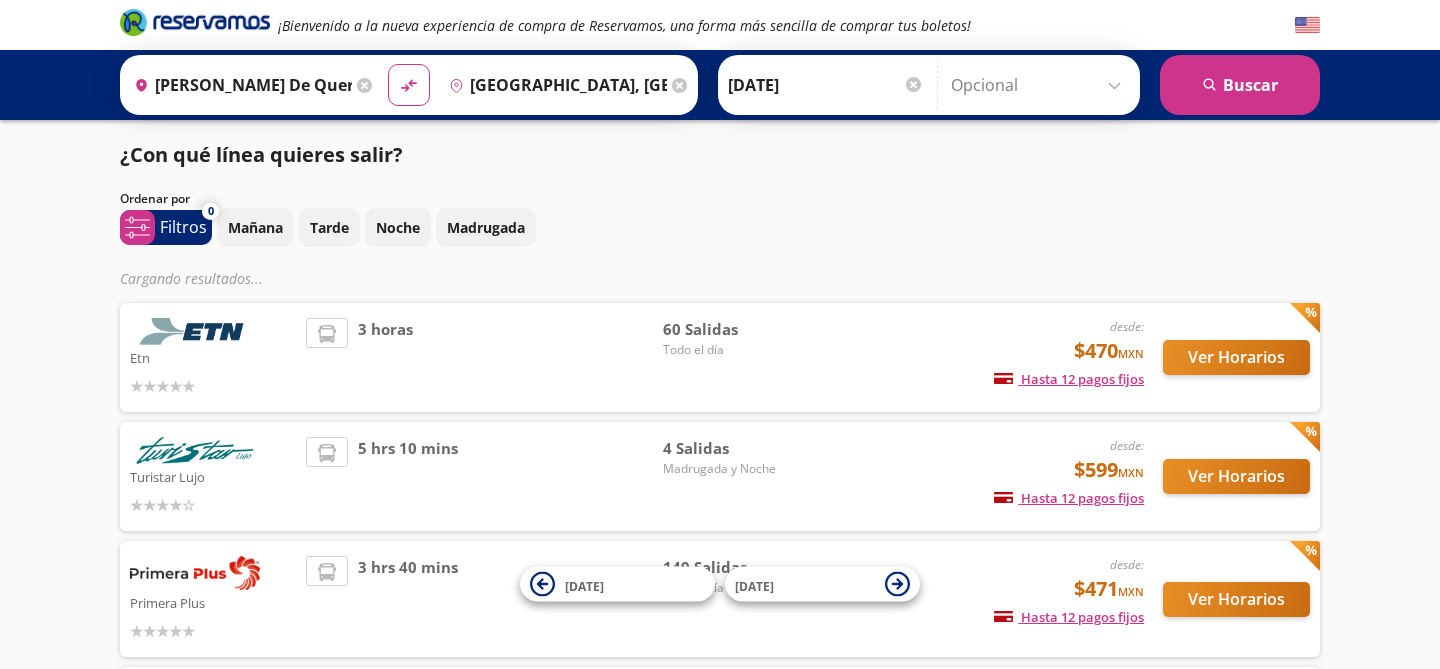 click at bounding box center [195, 331] 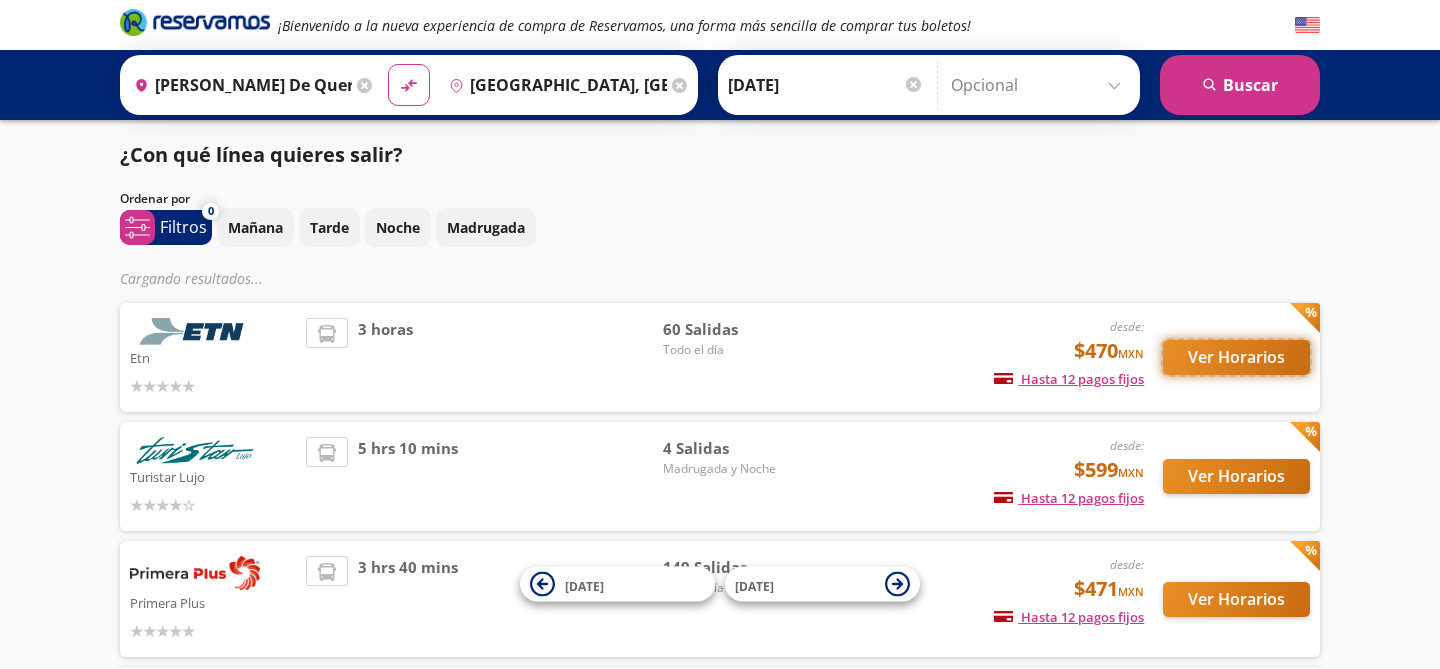 click on "Ver Horarios" at bounding box center (1236, 357) 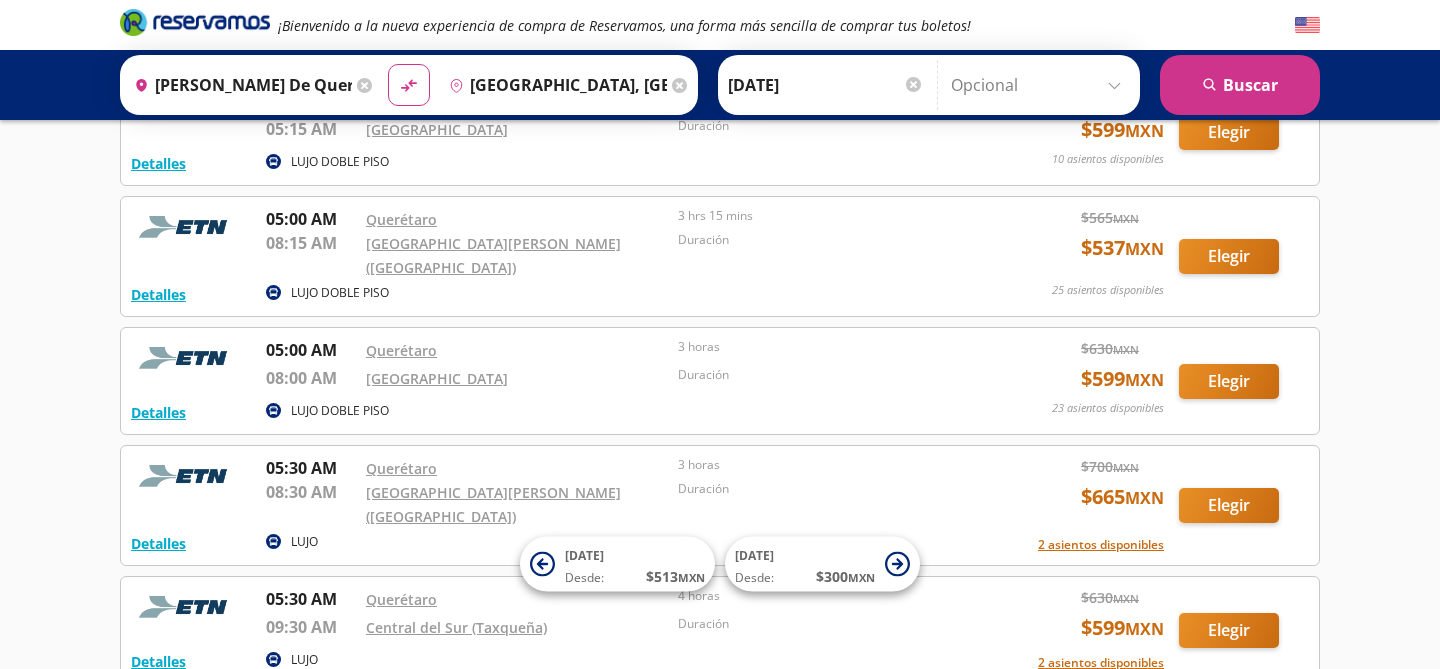 scroll, scrollTop: 3113, scrollLeft: 0, axis: vertical 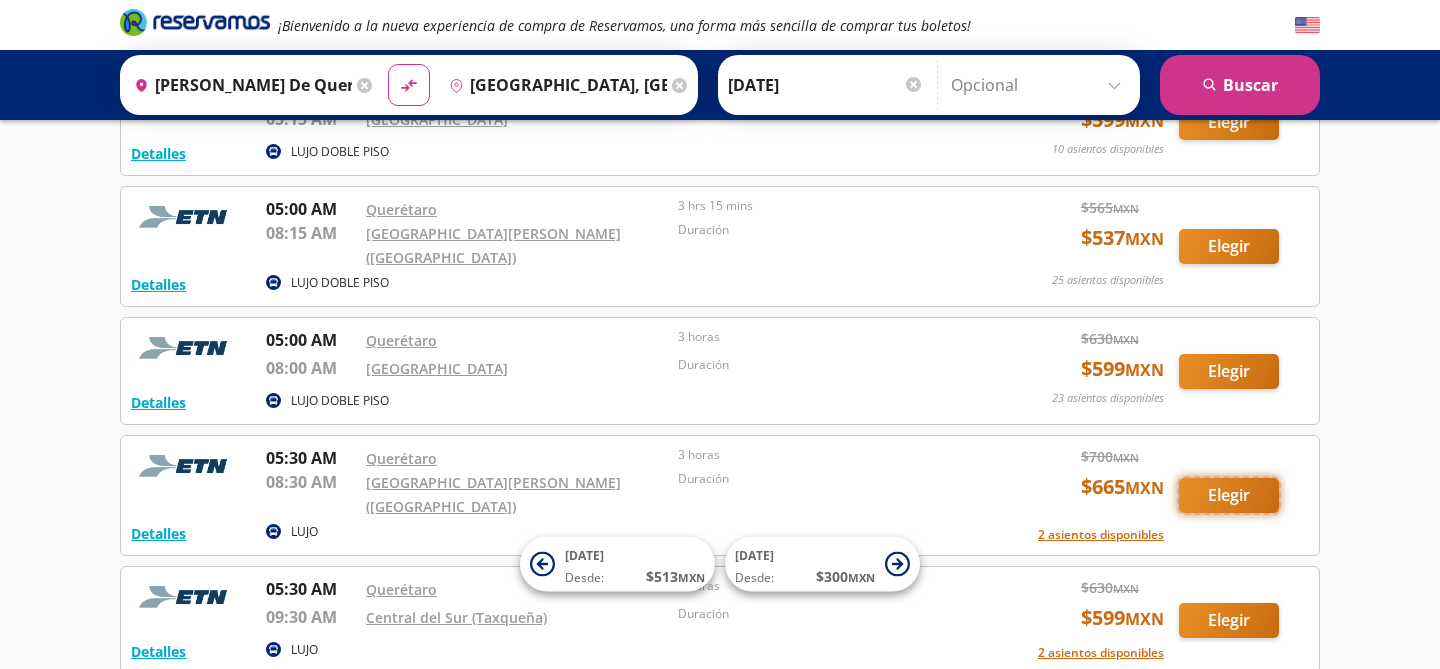 click on "Elegir" at bounding box center [1229, 495] 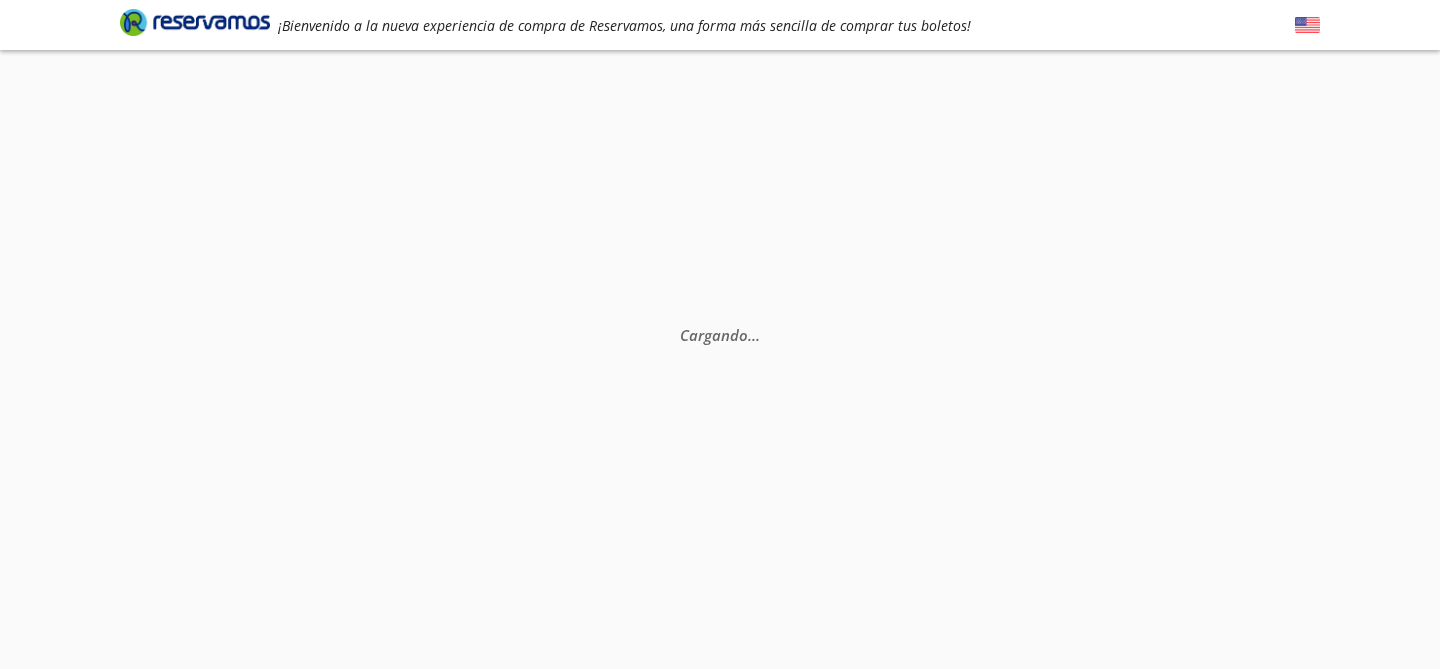 scroll, scrollTop: 0, scrollLeft: 0, axis: both 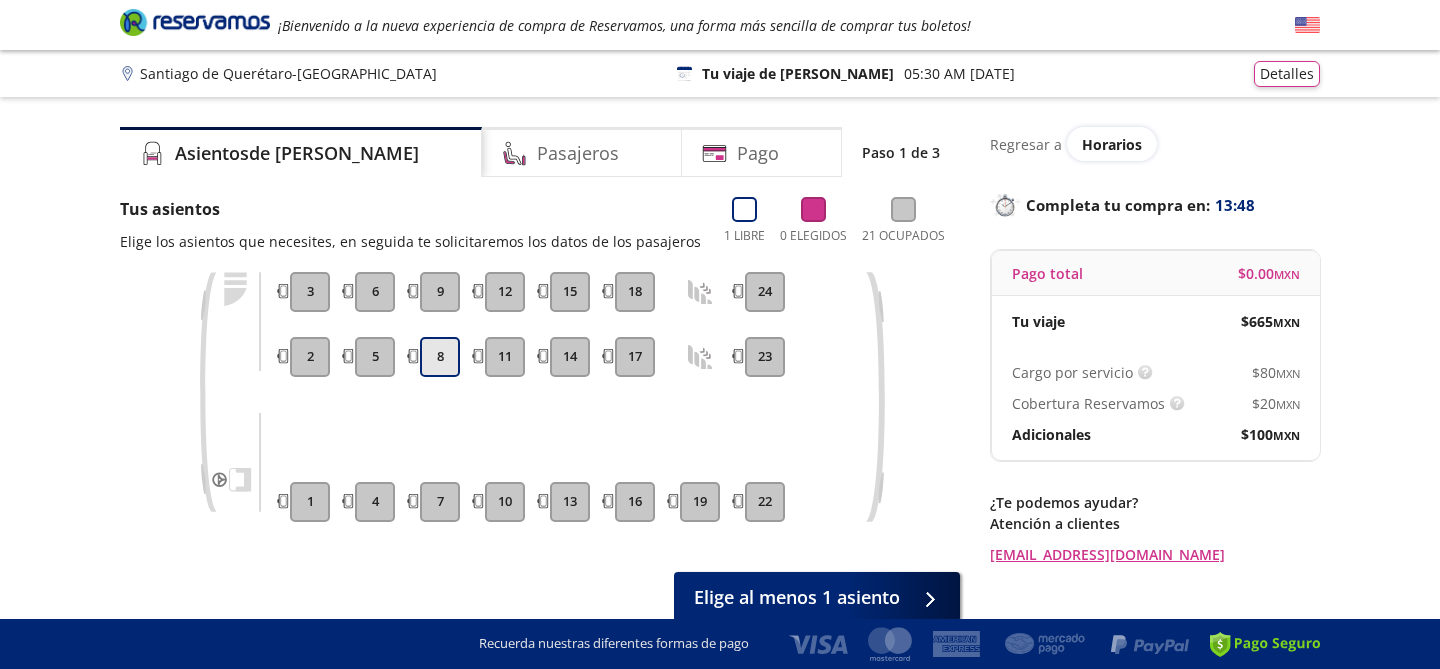 click on "8" at bounding box center [440, 357] 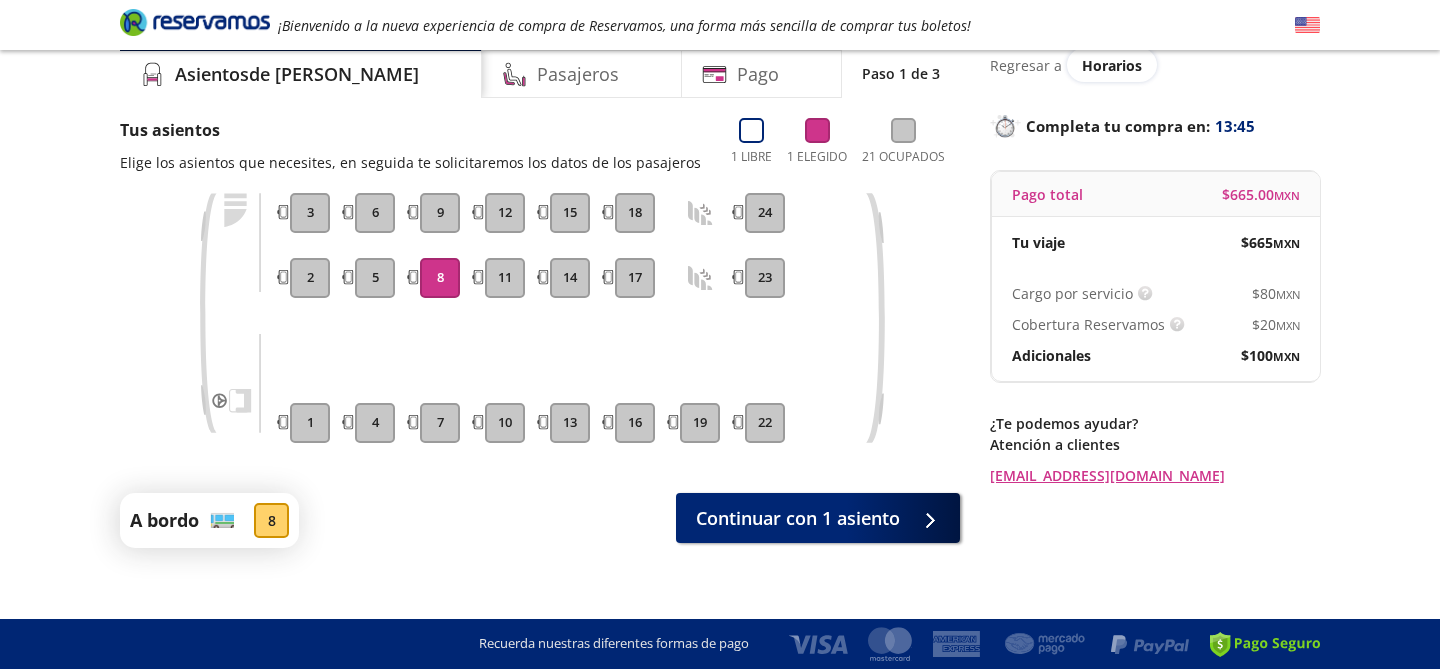 scroll, scrollTop: 80, scrollLeft: 0, axis: vertical 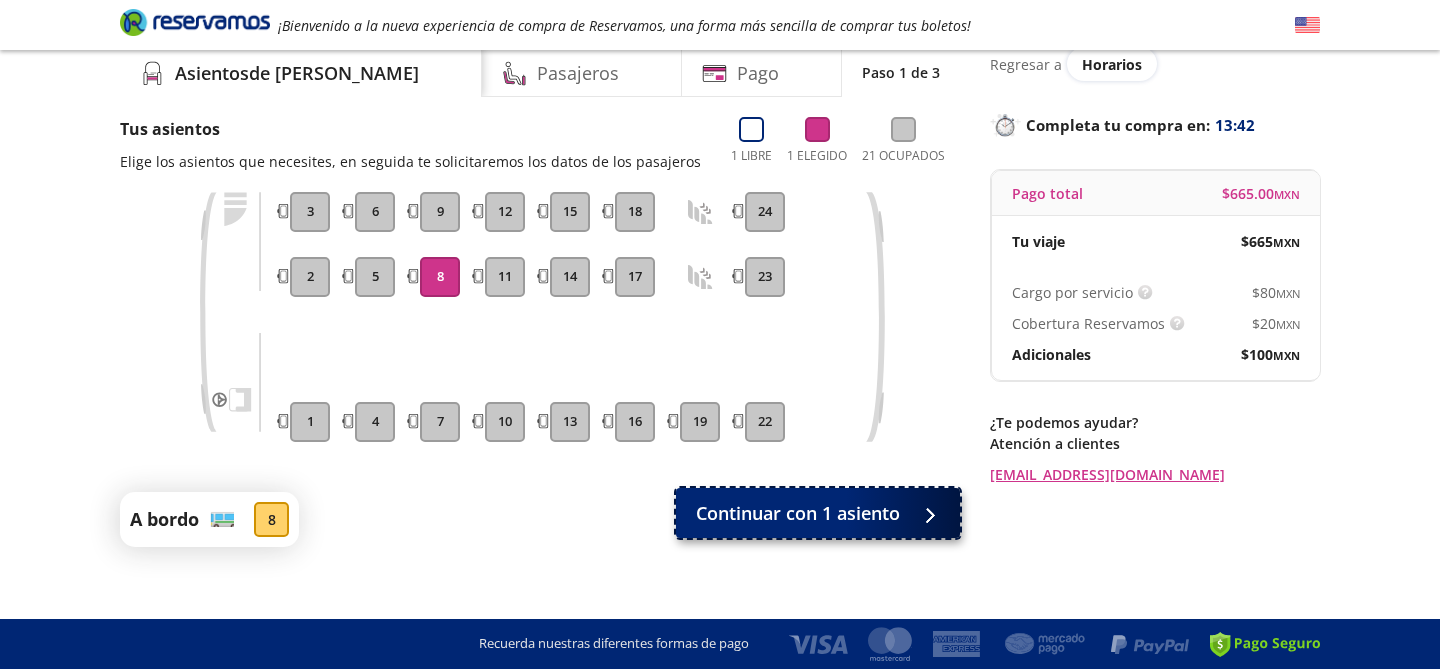 click on "Continuar con 1 asiento" at bounding box center [798, 513] 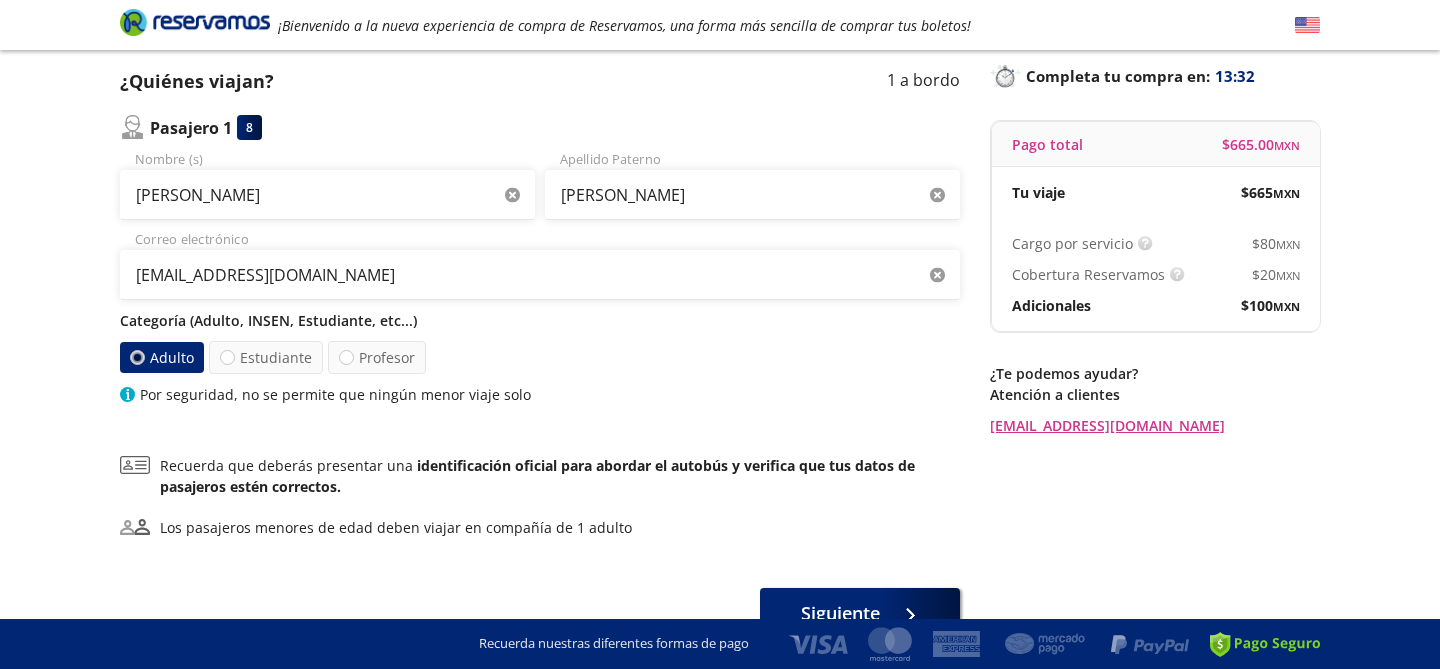 scroll, scrollTop: 139, scrollLeft: 0, axis: vertical 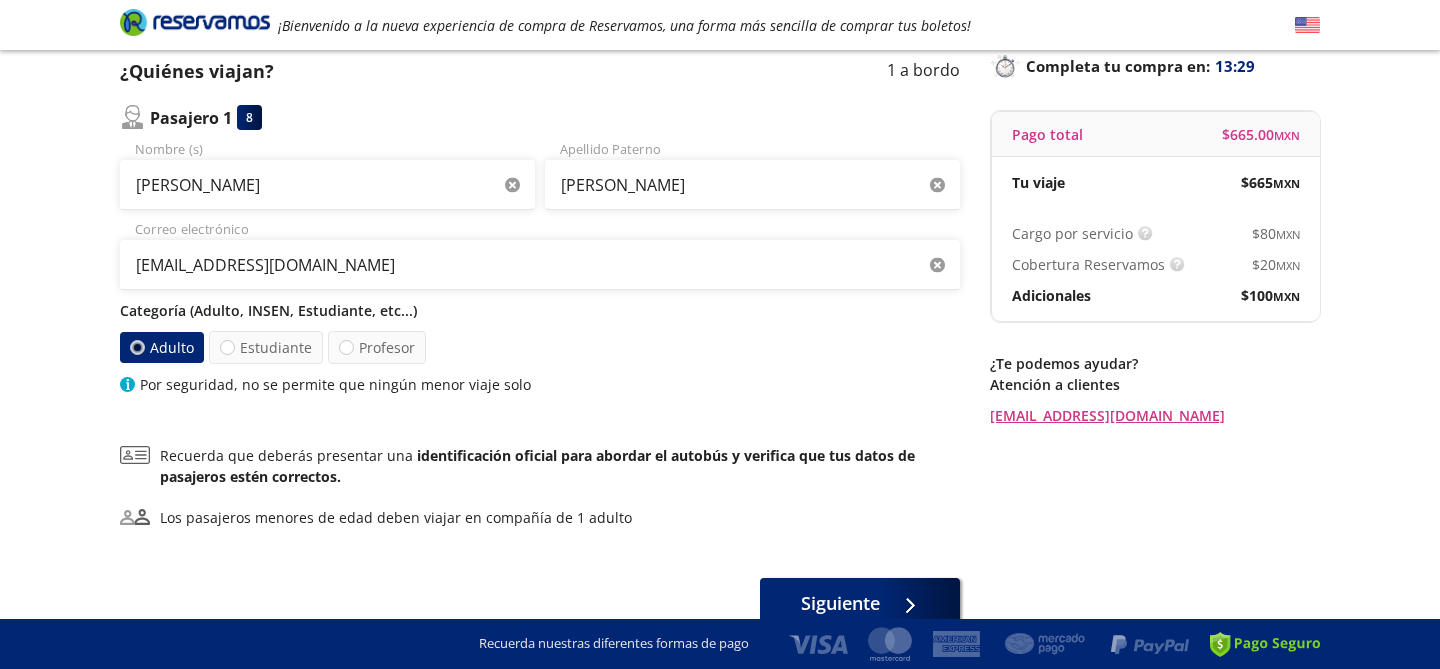 click on "Adulto" at bounding box center (162, 347) 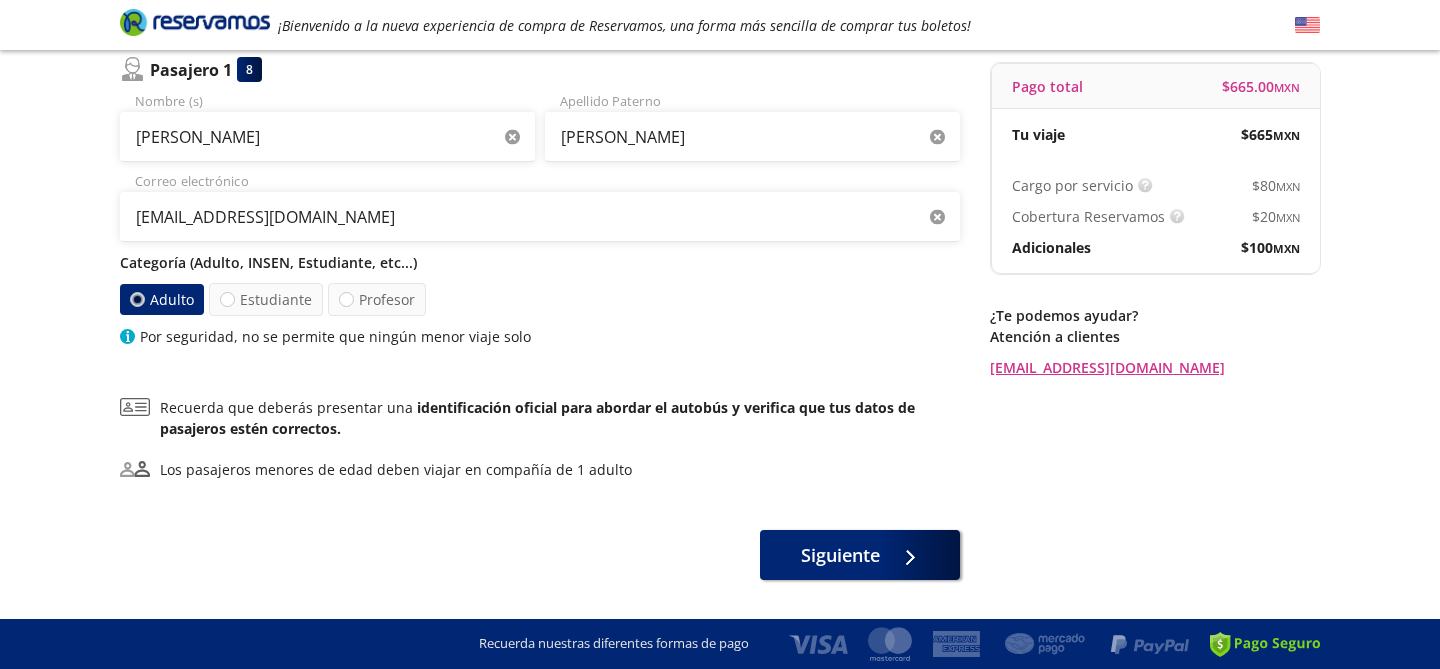 scroll, scrollTop: 192, scrollLeft: 0, axis: vertical 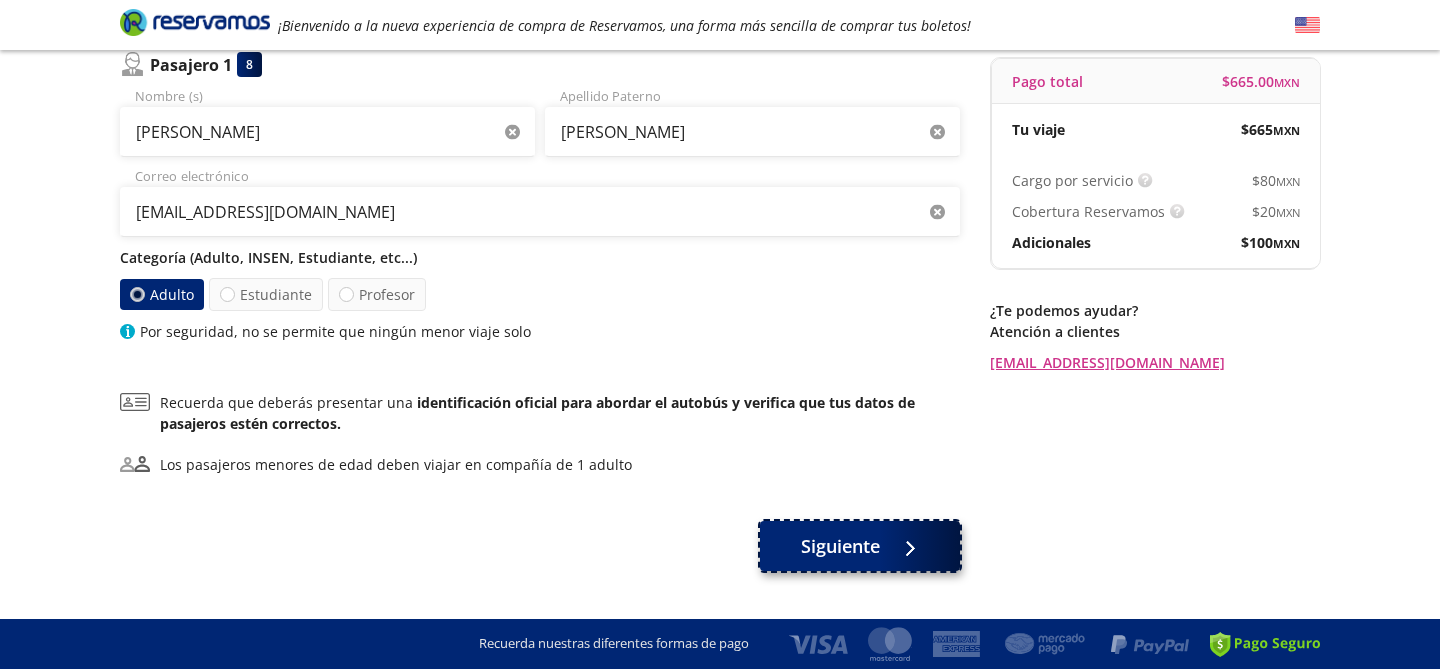 click on "Siguiente" at bounding box center (840, 546) 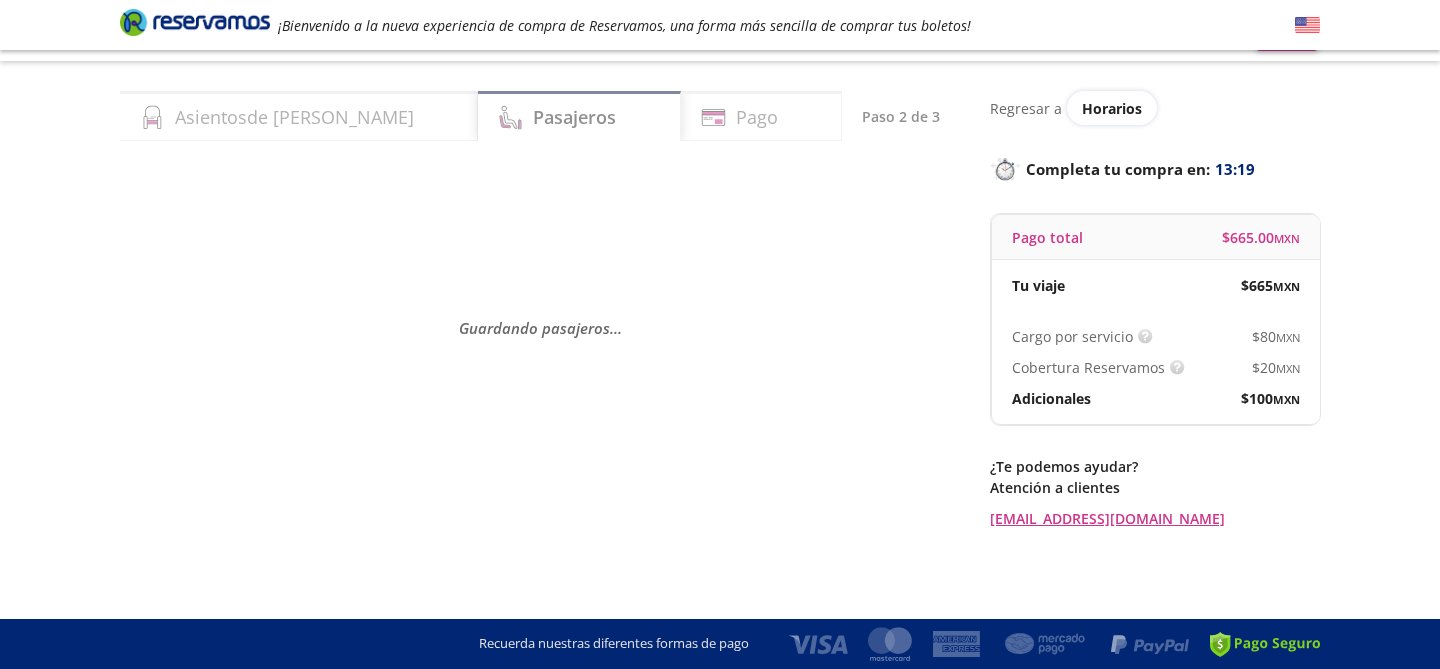 scroll, scrollTop: 0, scrollLeft: 0, axis: both 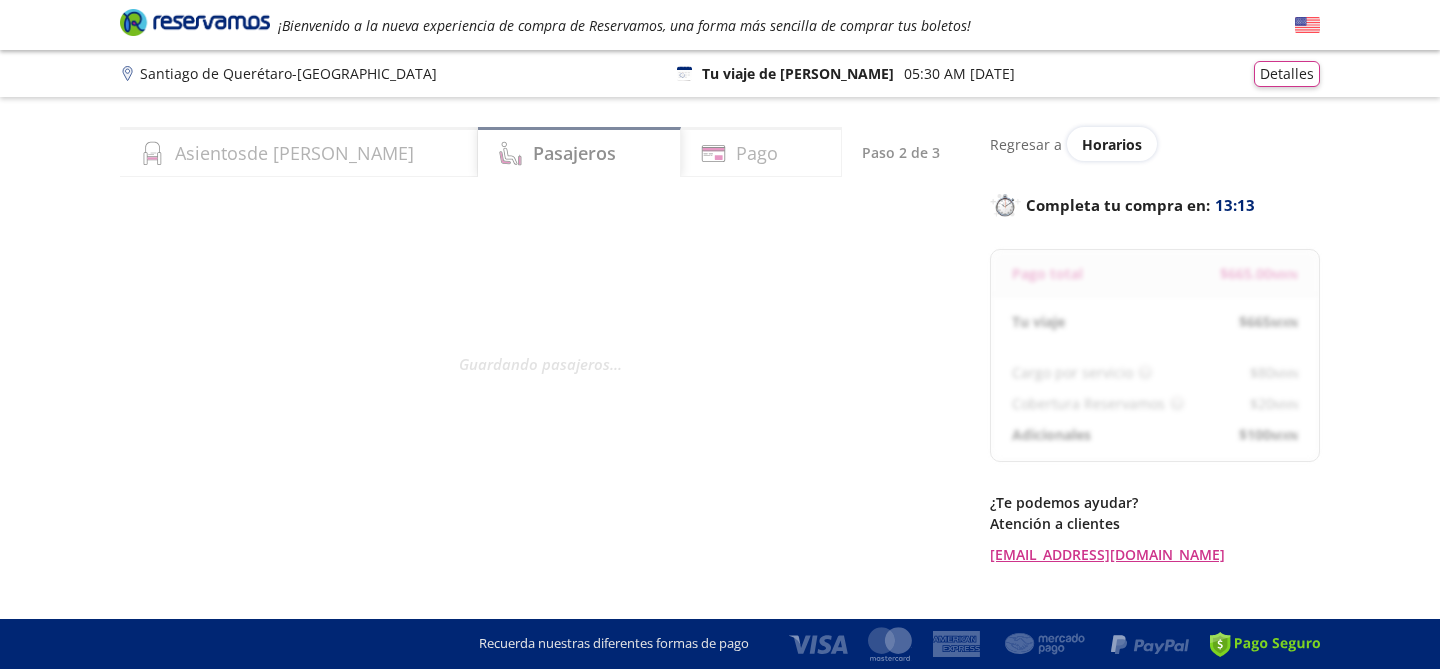 select on "MX" 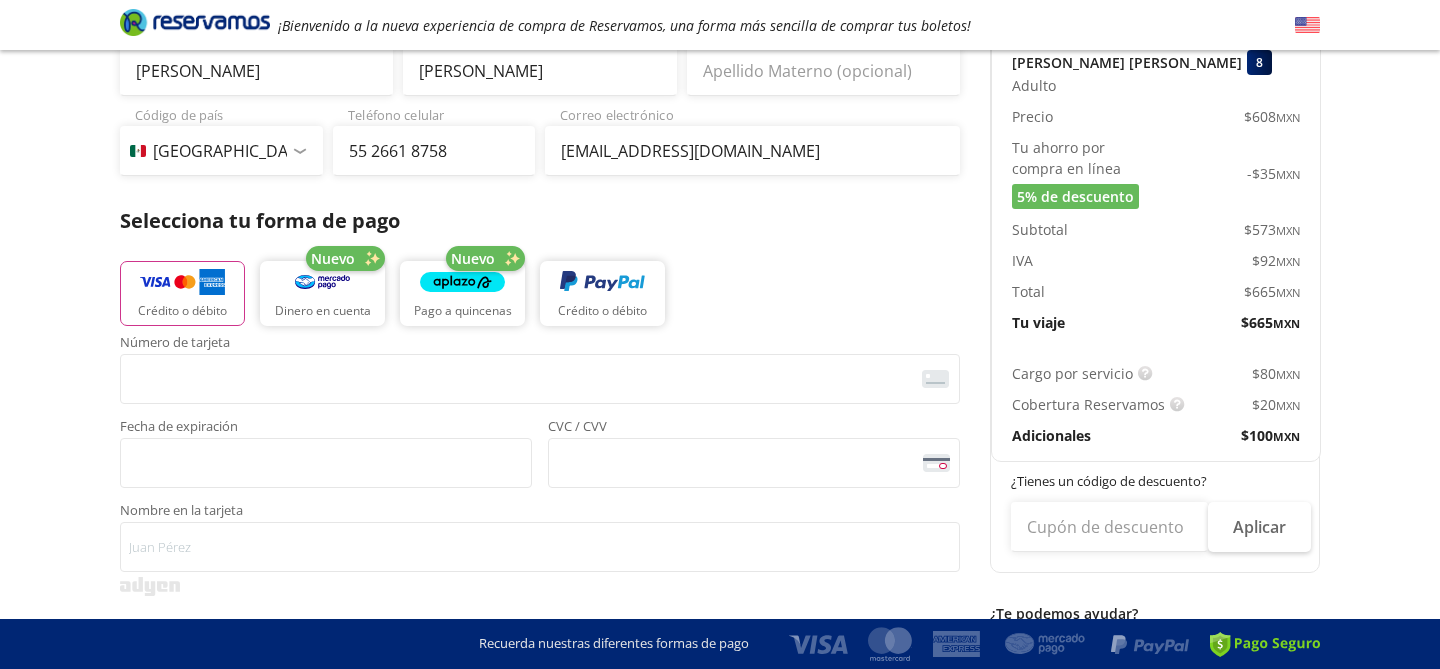 scroll, scrollTop: 263, scrollLeft: 0, axis: vertical 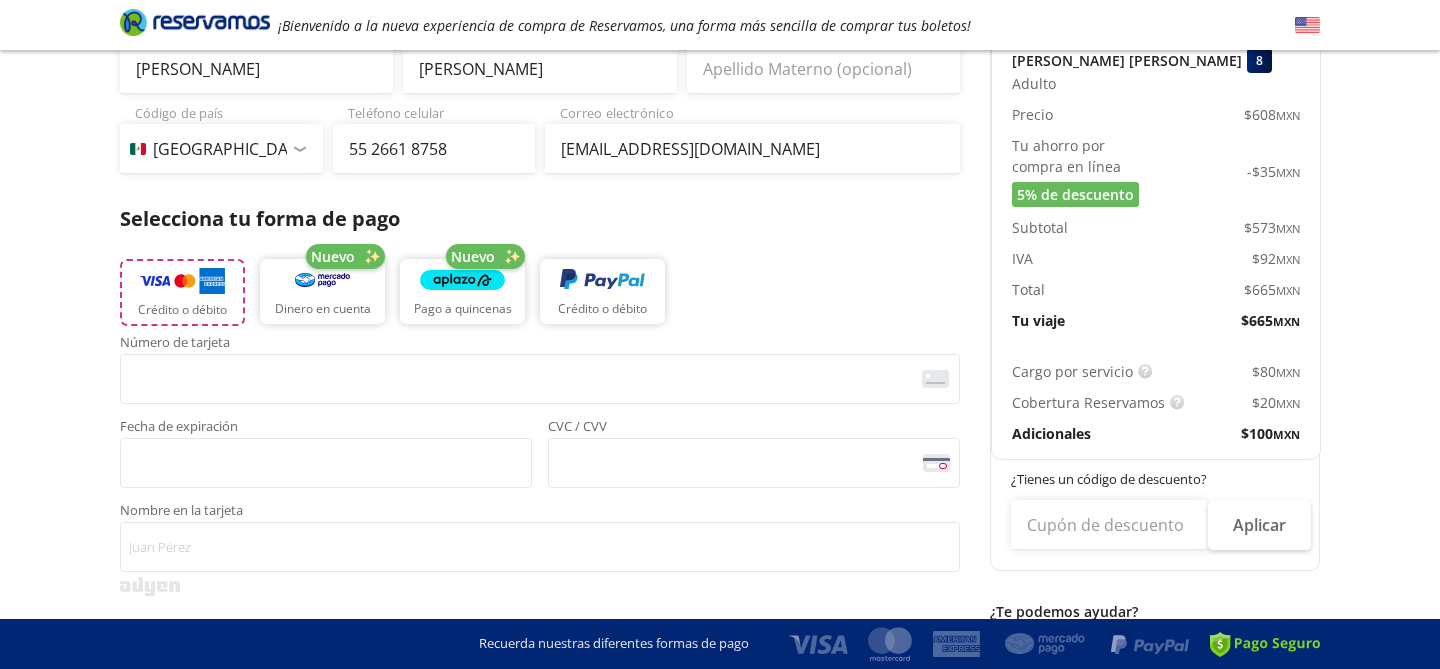 click at bounding box center [182, 281] 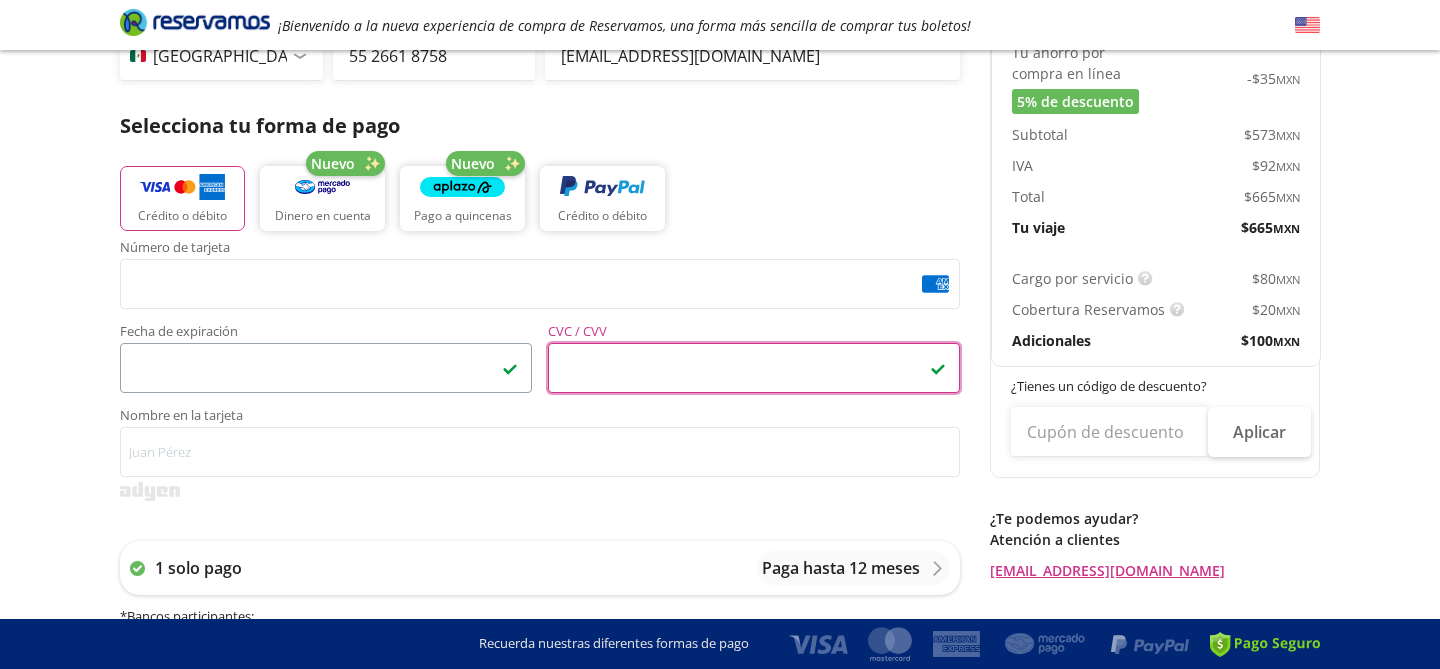 scroll, scrollTop: 419, scrollLeft: 0, axis: vertical 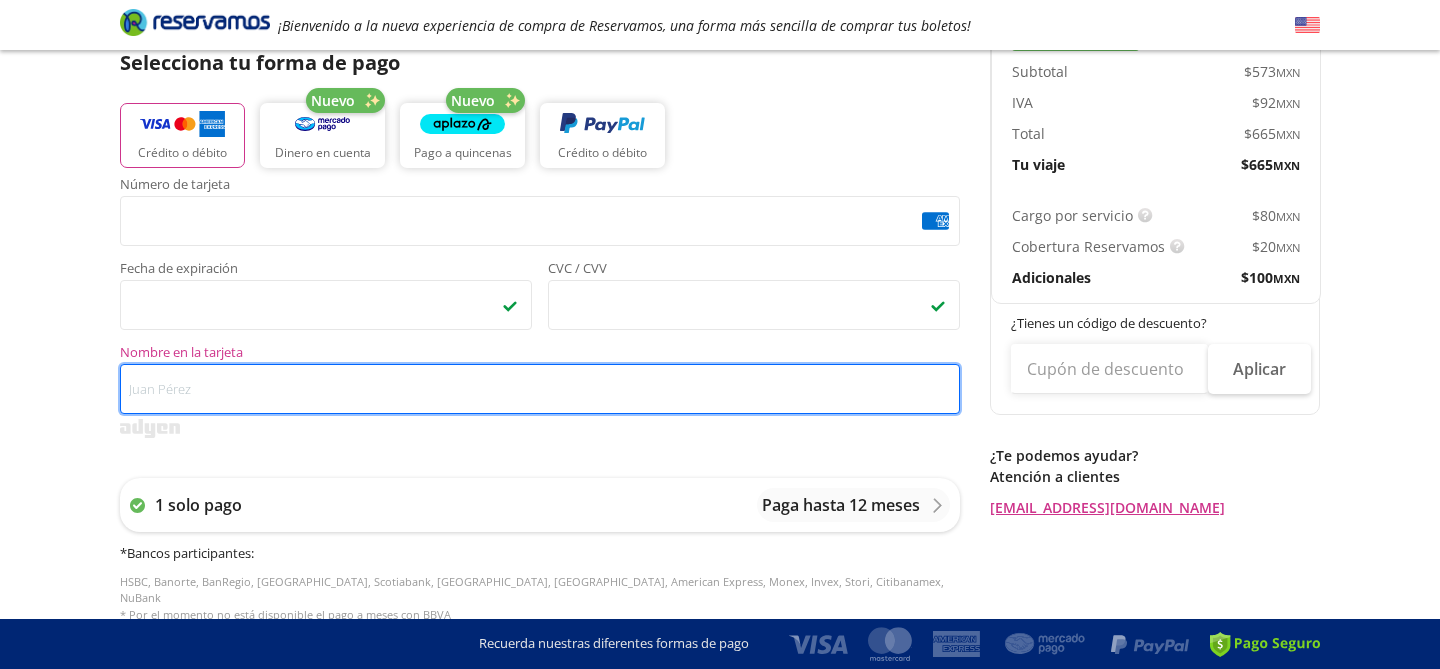 click on "Nombre en la tarjeta" at bounding box center (540, 389) 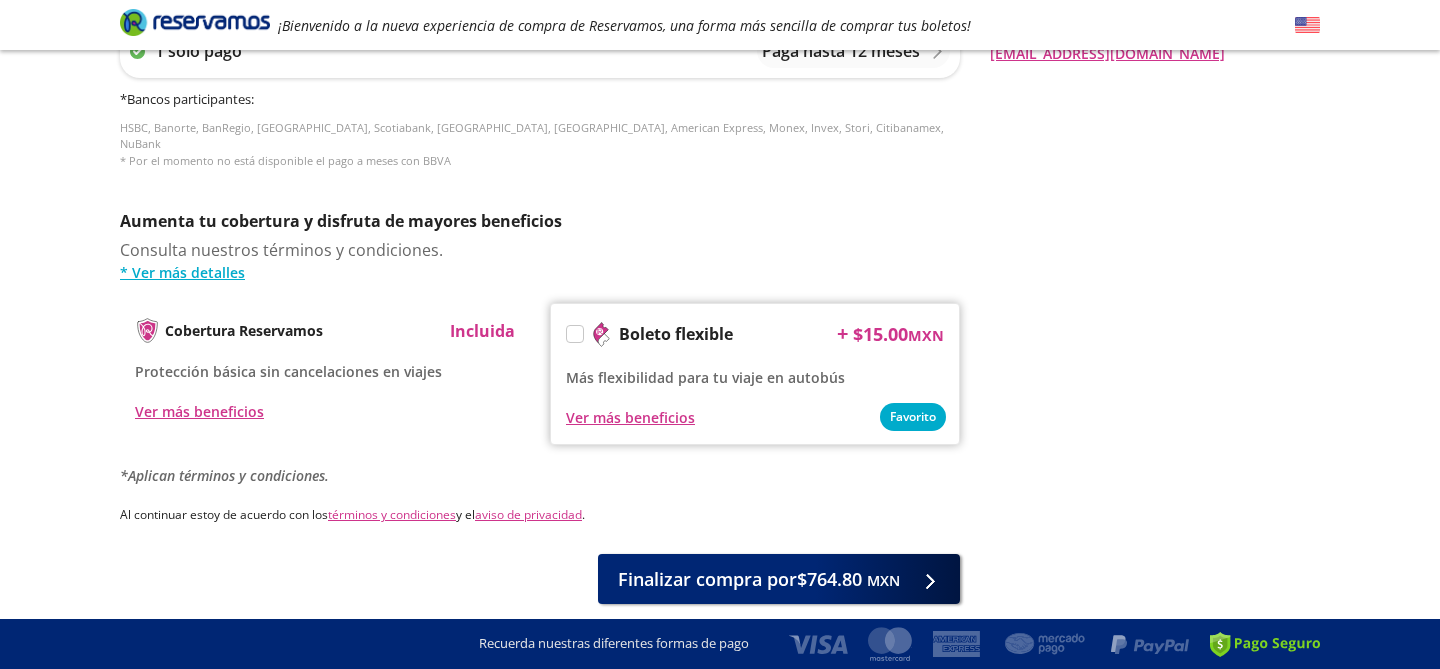 scroll, scrollTop: 874, scrollLeft: 0, axis: vertical 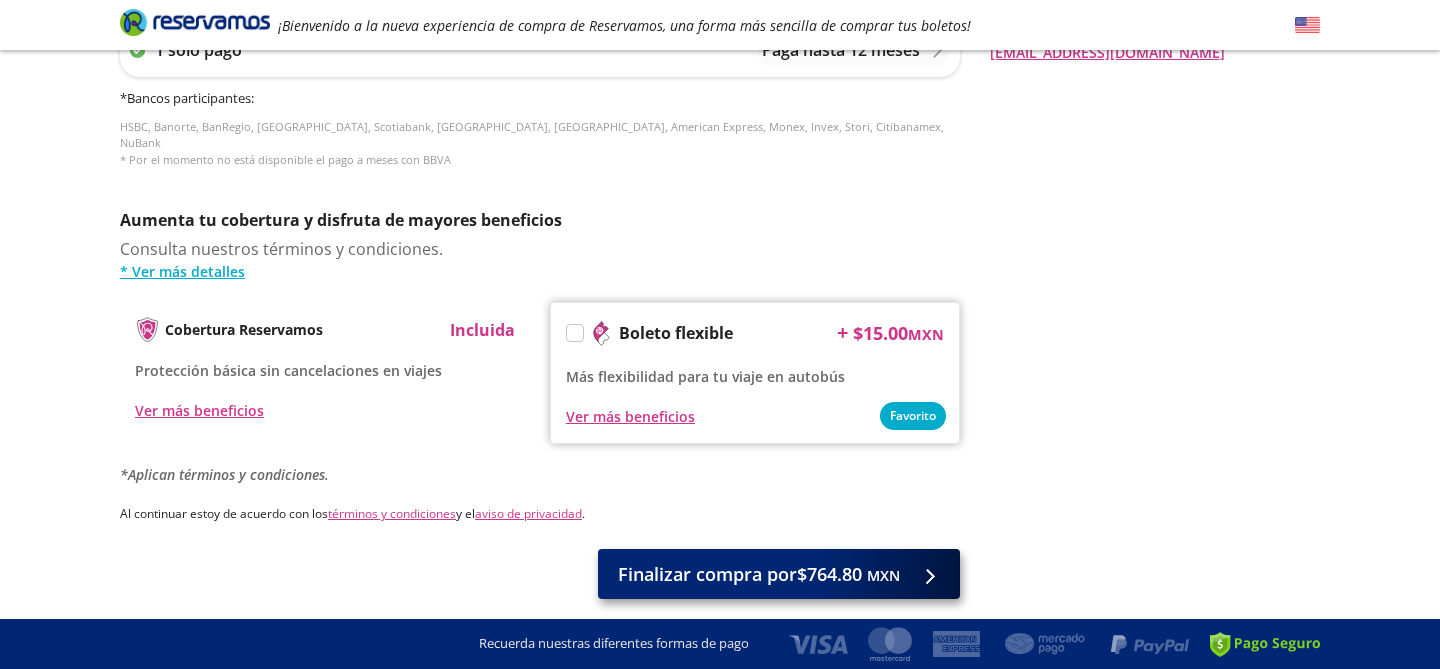 type on "[PERSON_NAME] [PERSON_NAME]" 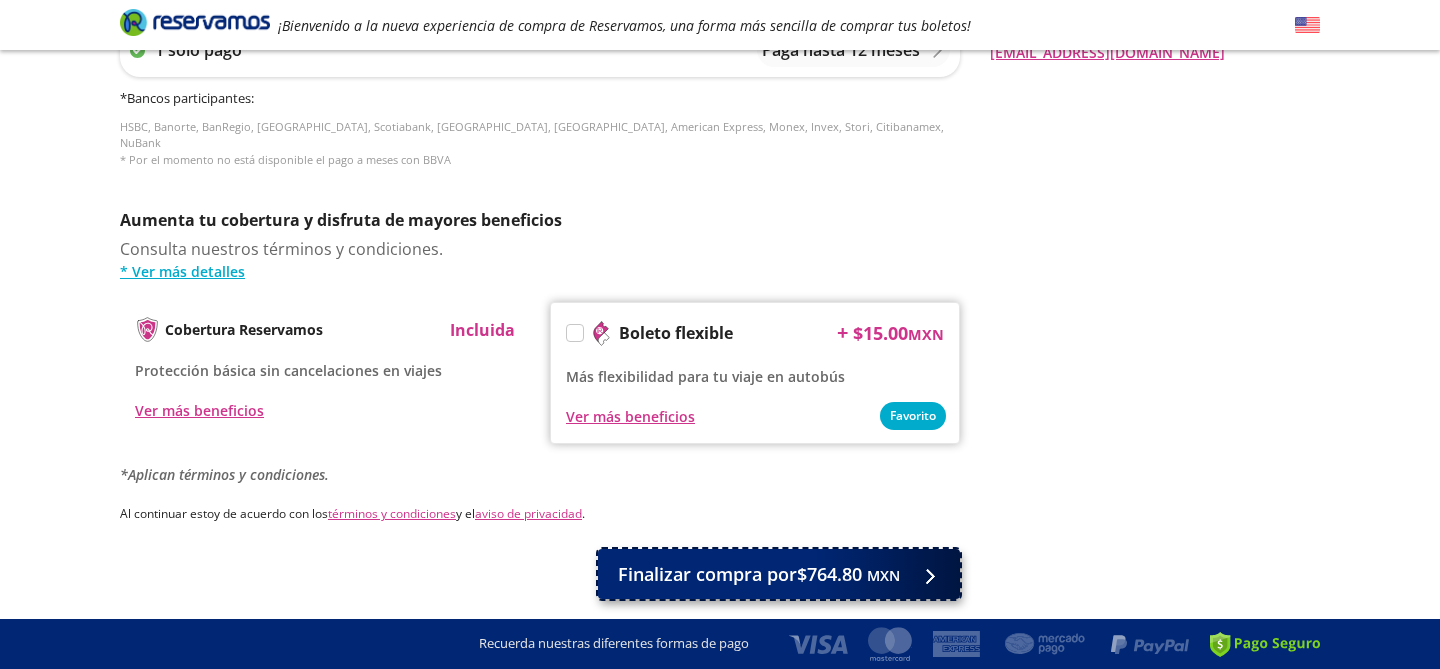 click on "Finalizar compra por  $764.80   MXN" at bounding box center [759, 574] 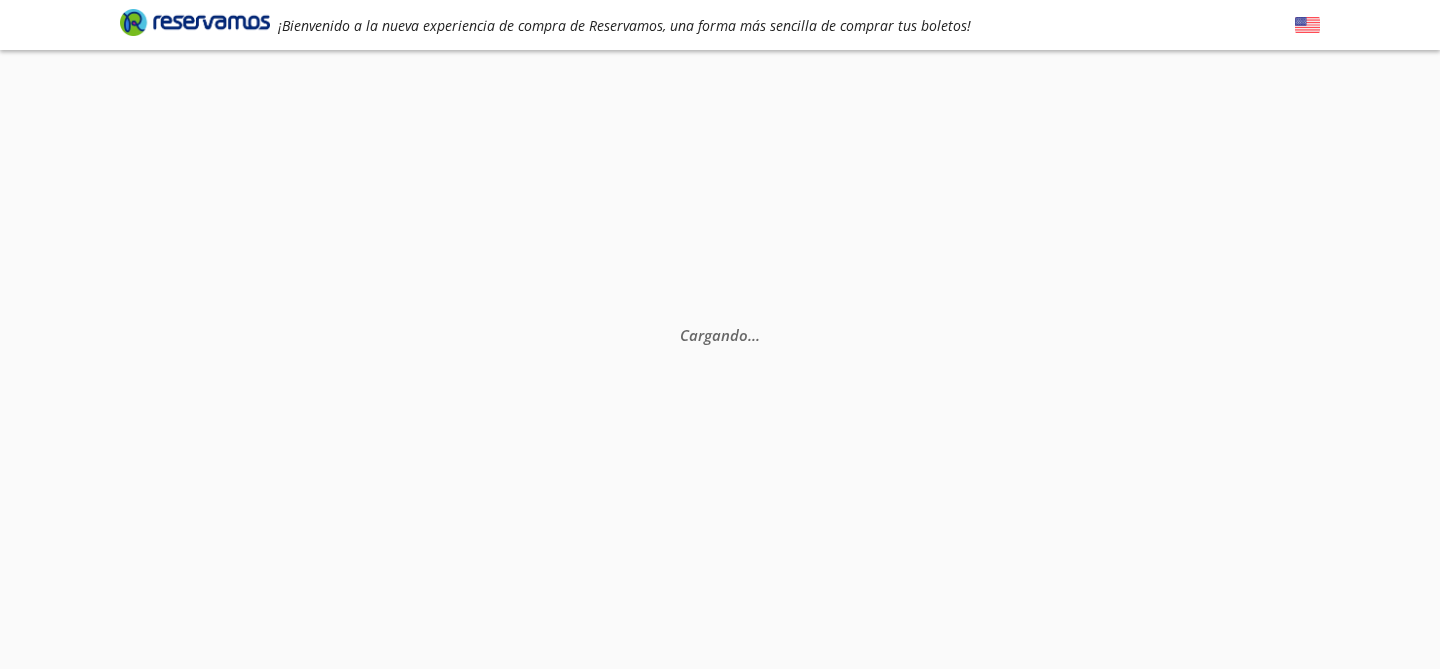 scroll, scrollTop: 0, scrollLeft: 0, axis: both 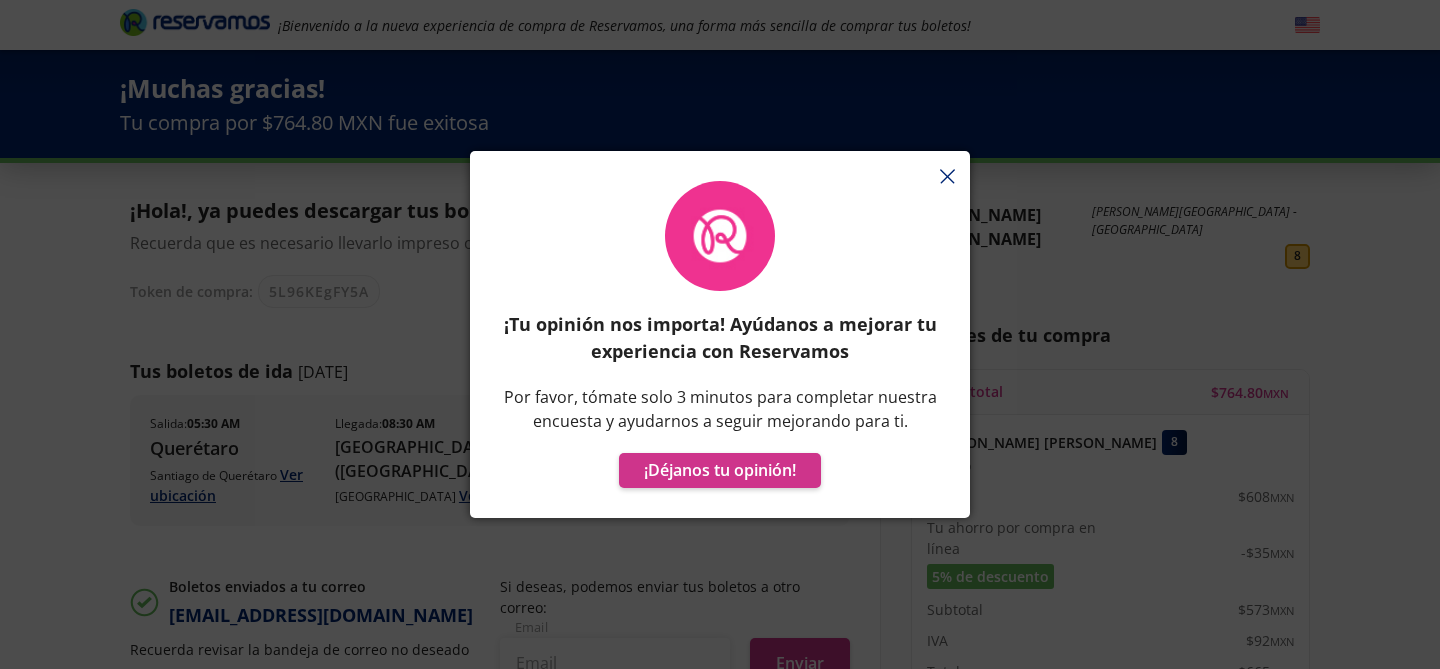 click on "¡Tu opinión nos importa! Ayúdanos a mejorar tu experiencia con Reservamos Por favor, tómate solo 3 minutos para completar nuestra encuesta y ayudarnos a seguir mejorando para ti. ¡Déjanos tu opinión!" at bounding box center [720, 344] 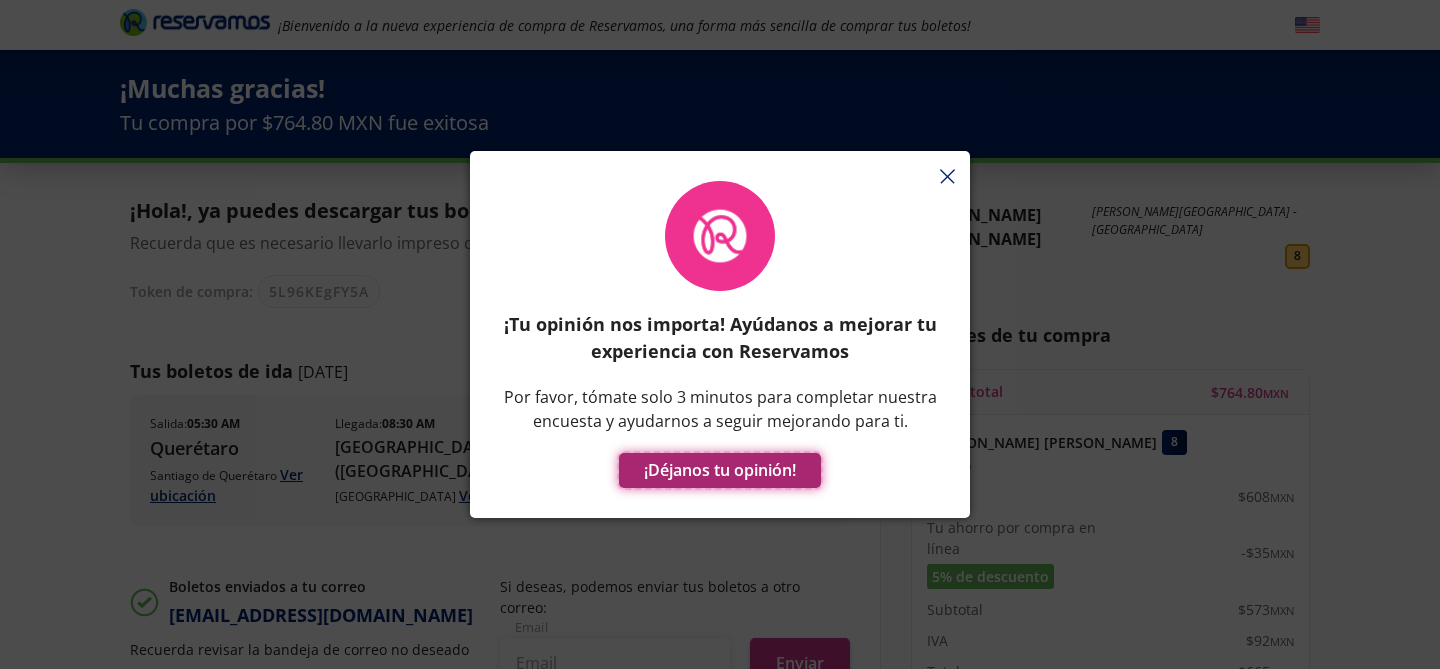 click on "¡Déjanos tu opinión!" at bounding box center [720, 470] 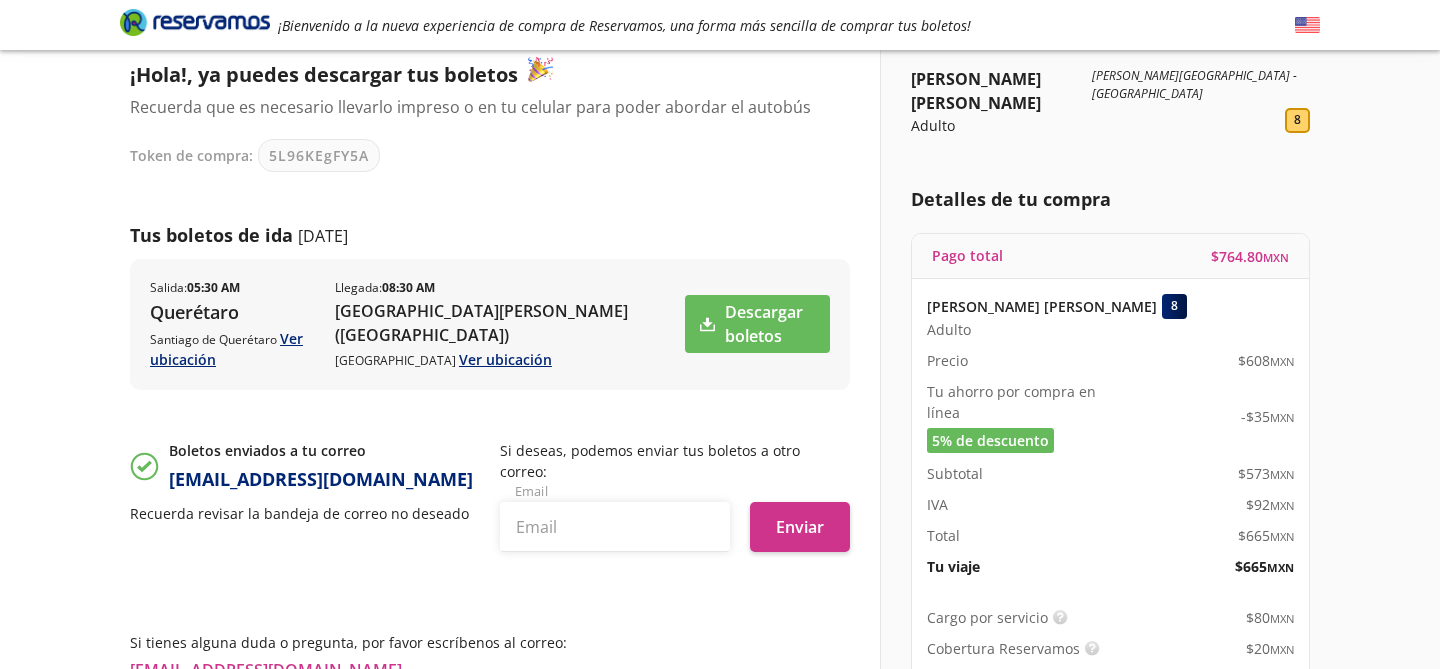 scroll, scrollTop: 135, scrollLeft: 0, axis: vertical 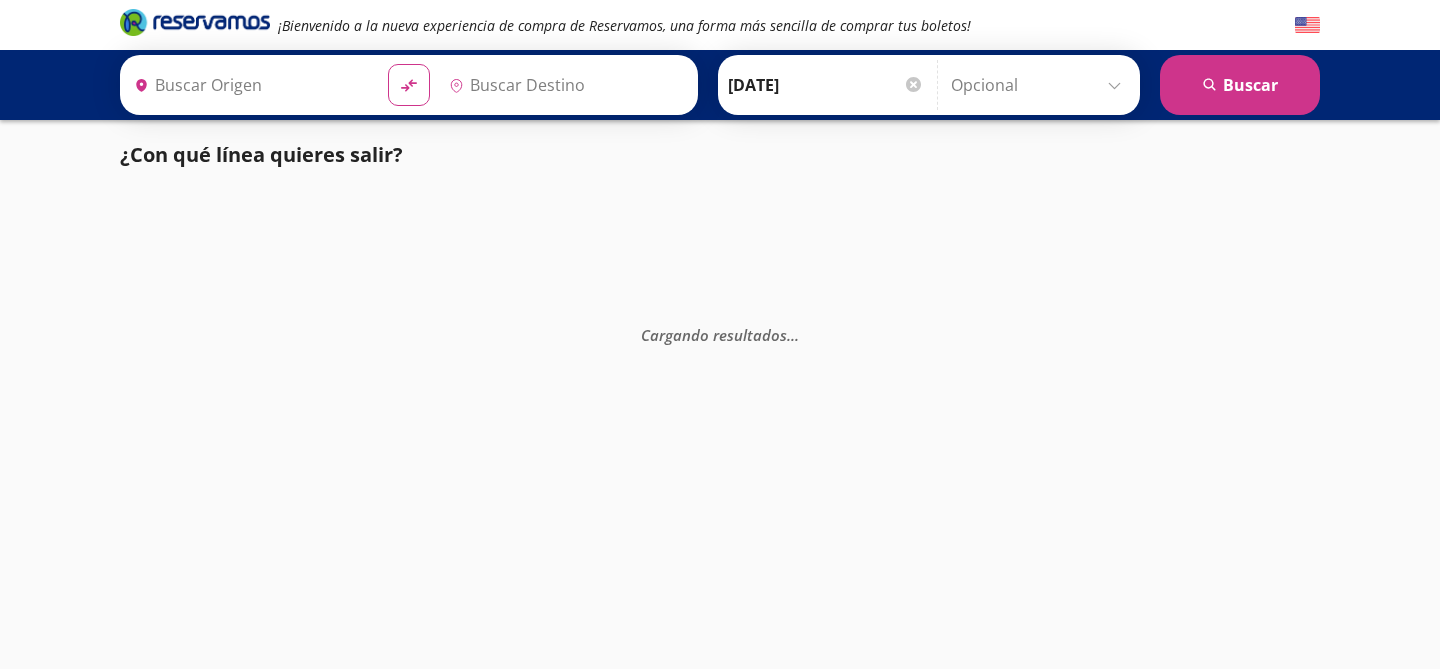 type on "Santiago de Querétaro, [GEOGRAPHIC_DATA]" 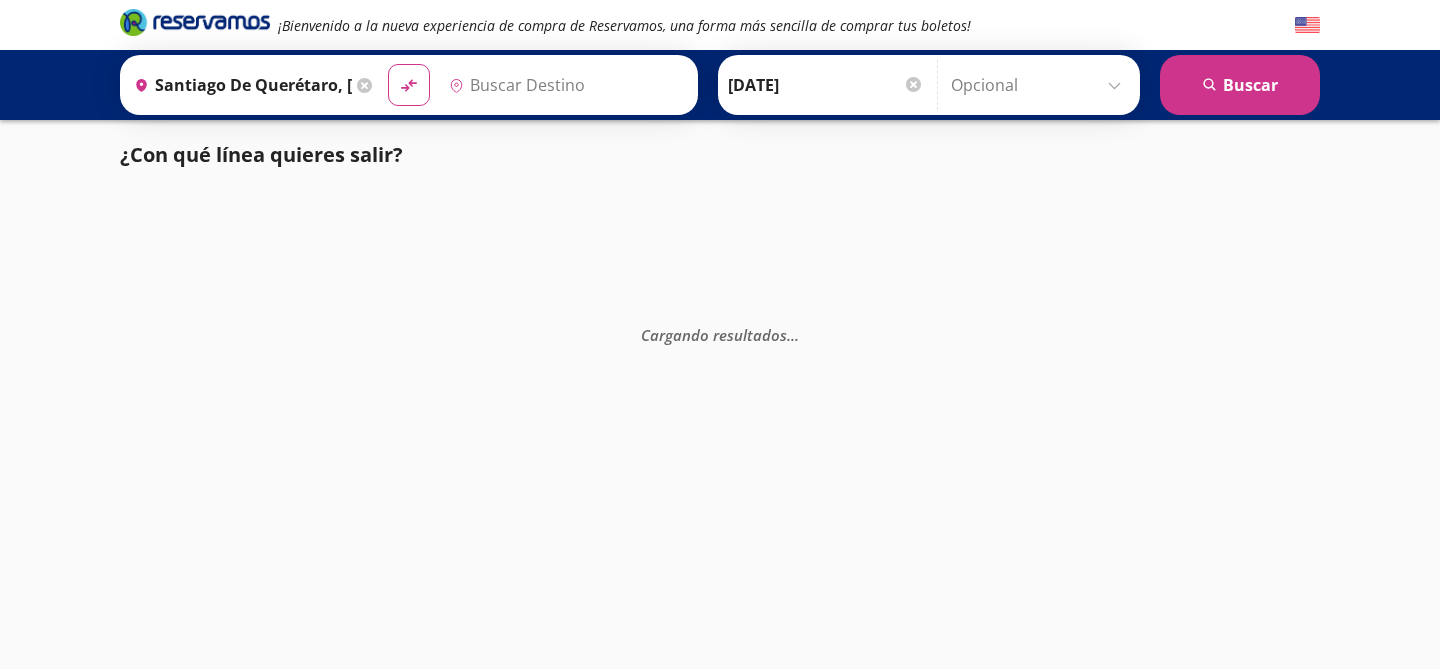 type on "[GEOGRAPHIC_DATA], [GEOGRAPHIC_DATA]" 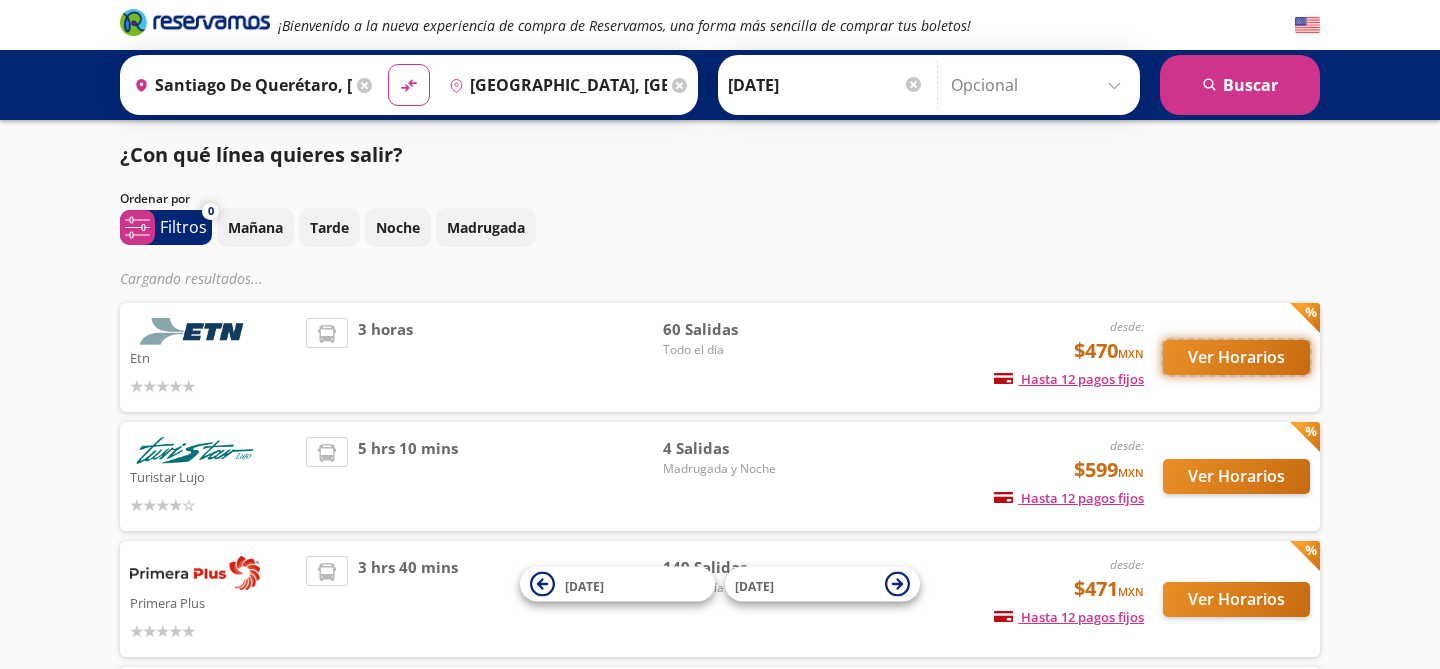 click on "Ver Horarios" at bounding box center [1236, 357] 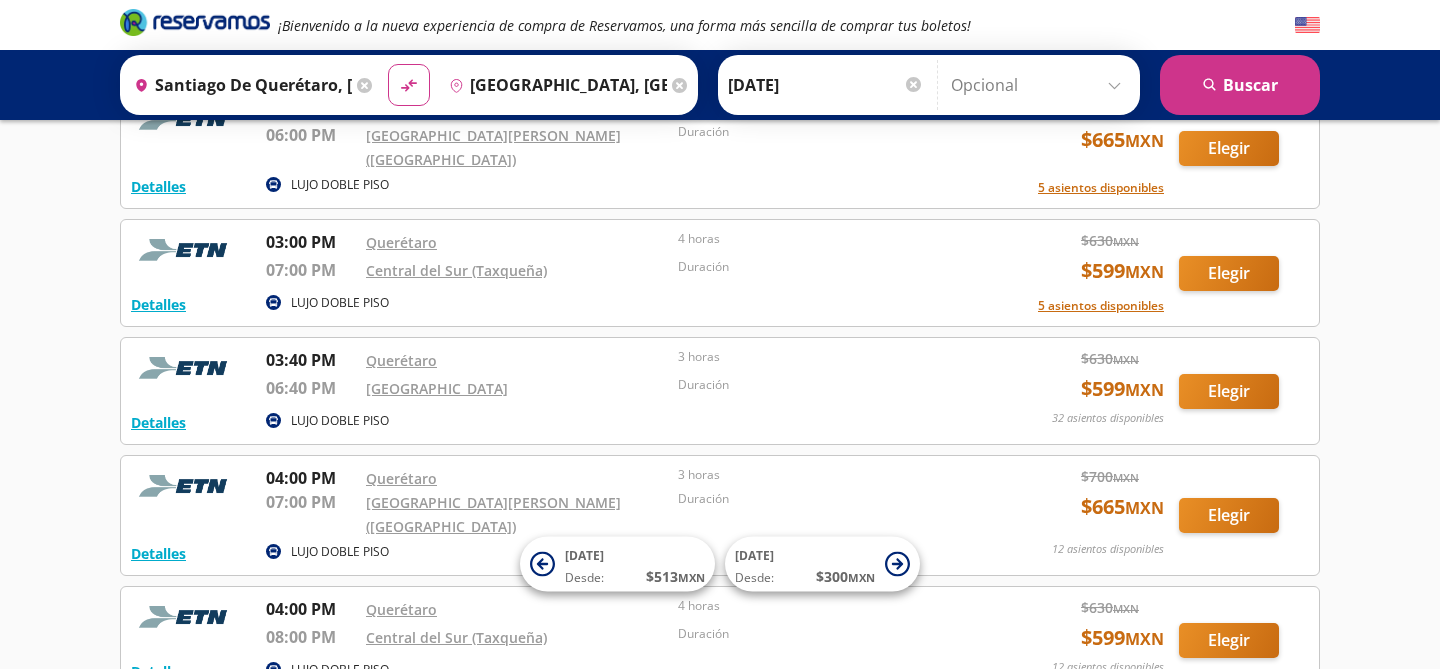 scroll, scrollTop: 5613, scrollLeft: 0, axis: vertical 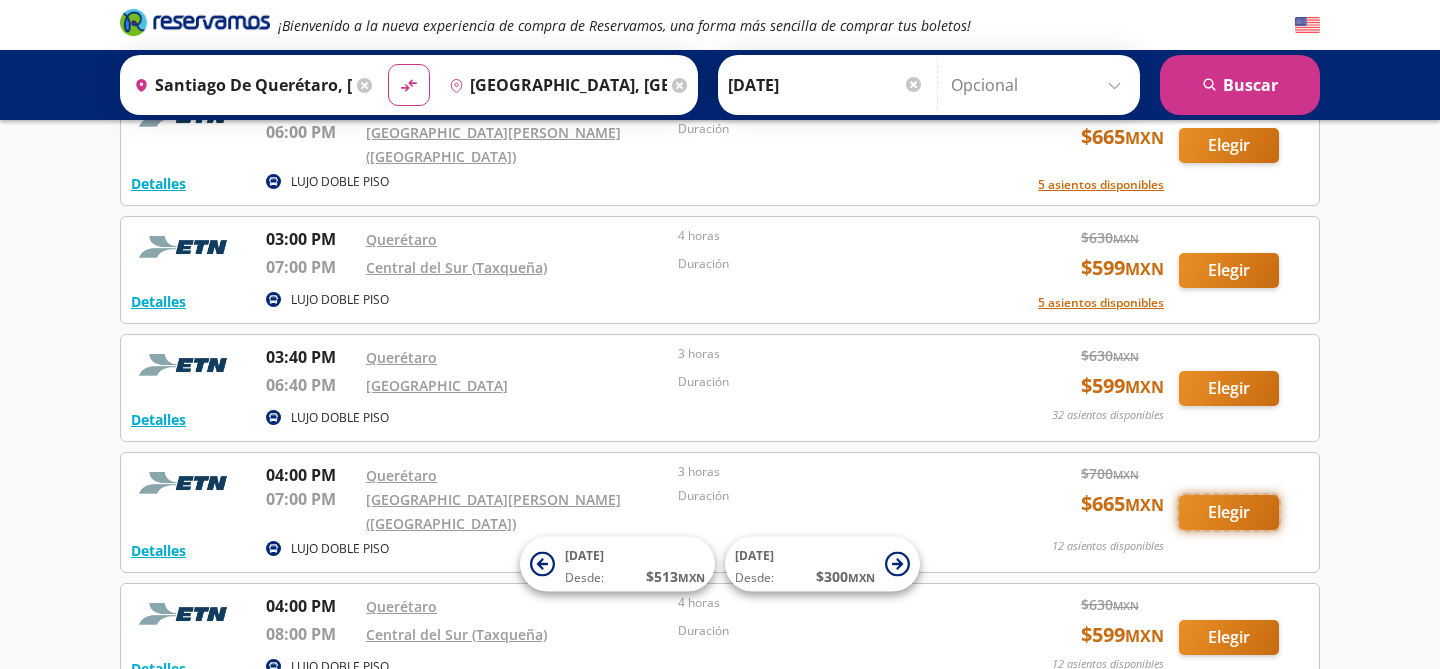 click on "Elegir" at bounding box center (1229, 512) 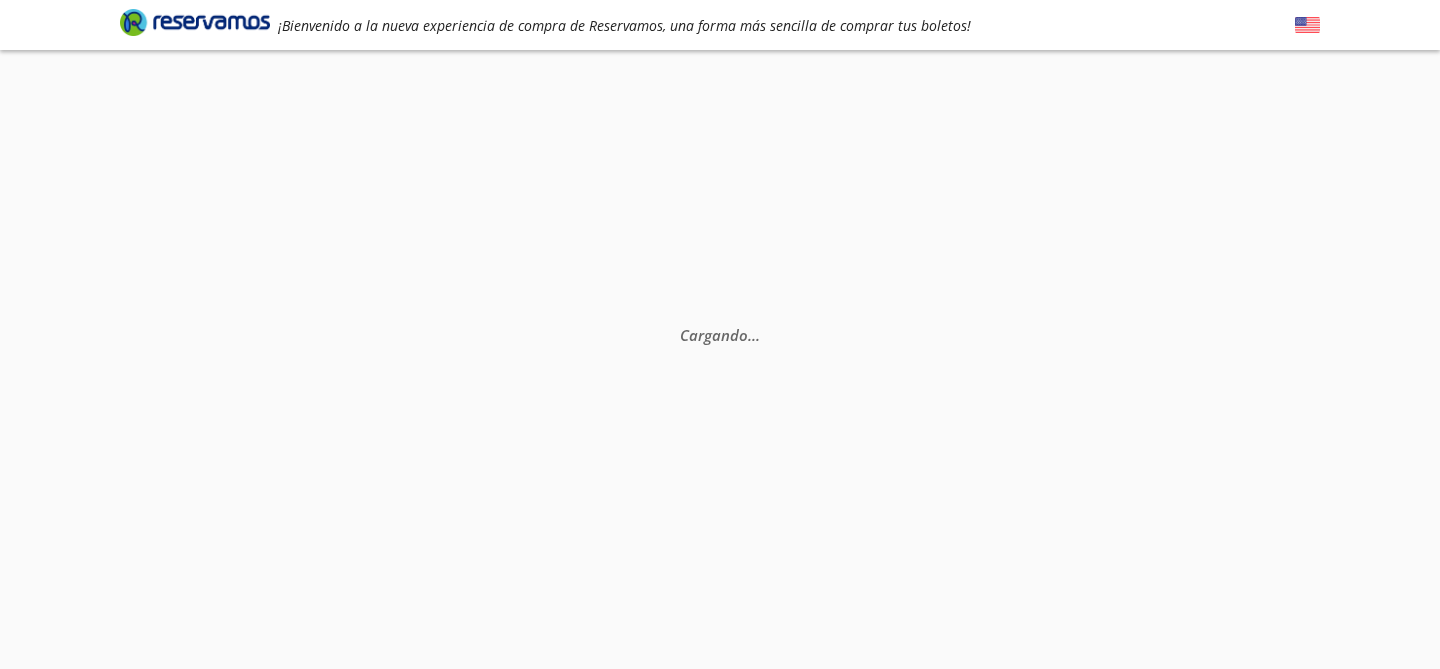 scroll, scrollTop: 0, scrollLeft: 0, axis: both 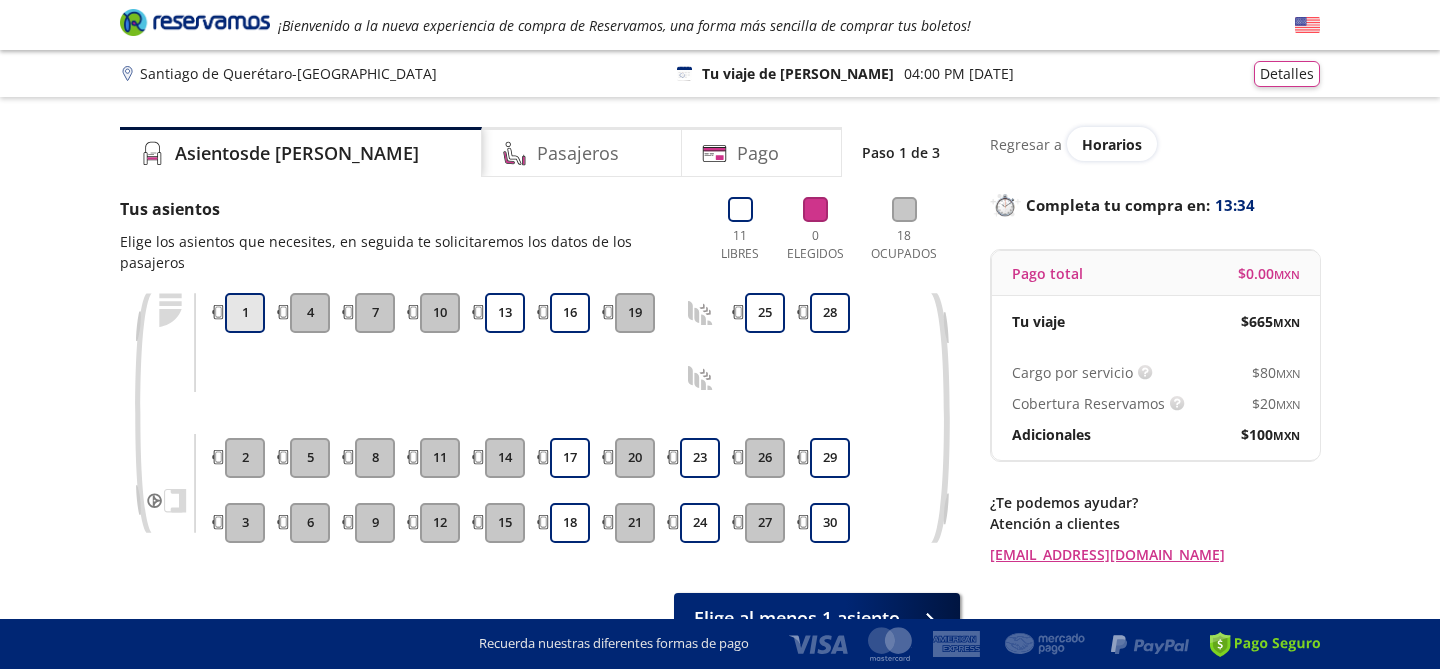 click on "1" at bounding box center (245, 313) 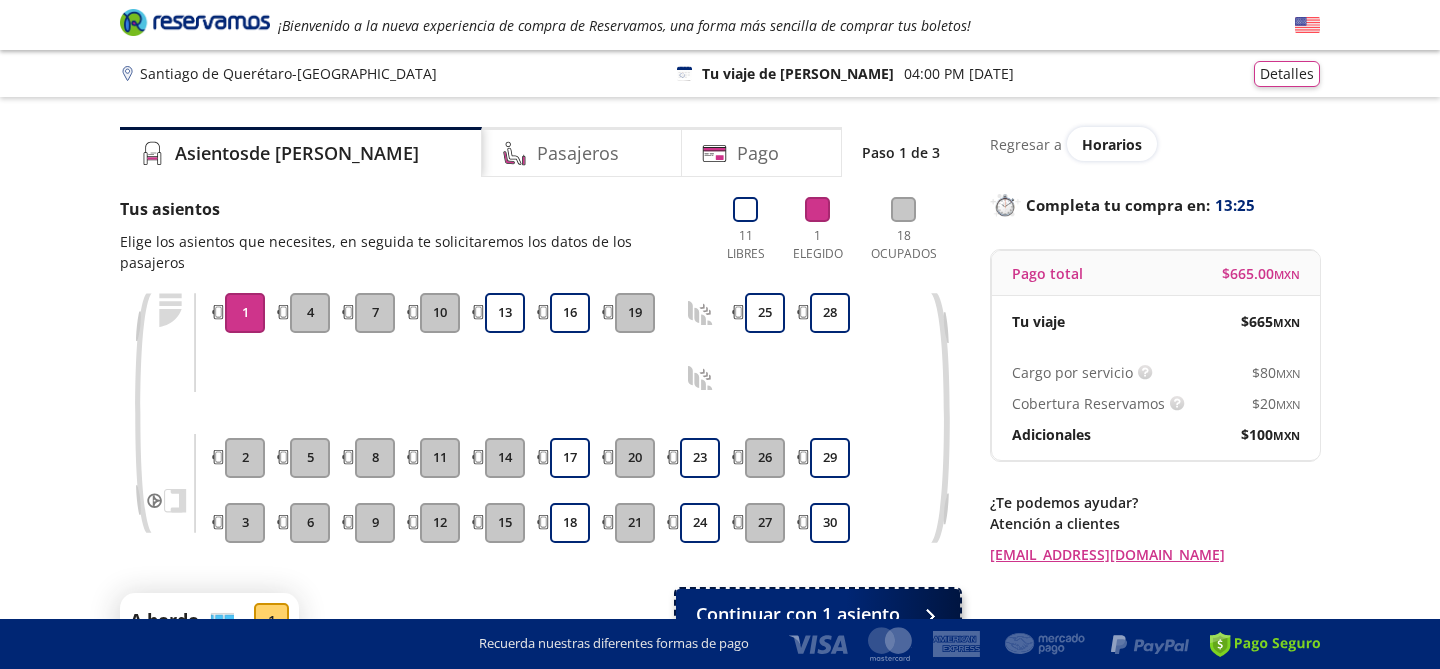 click on "Continuar con 1 asiento" at bounding box center [798, 614] 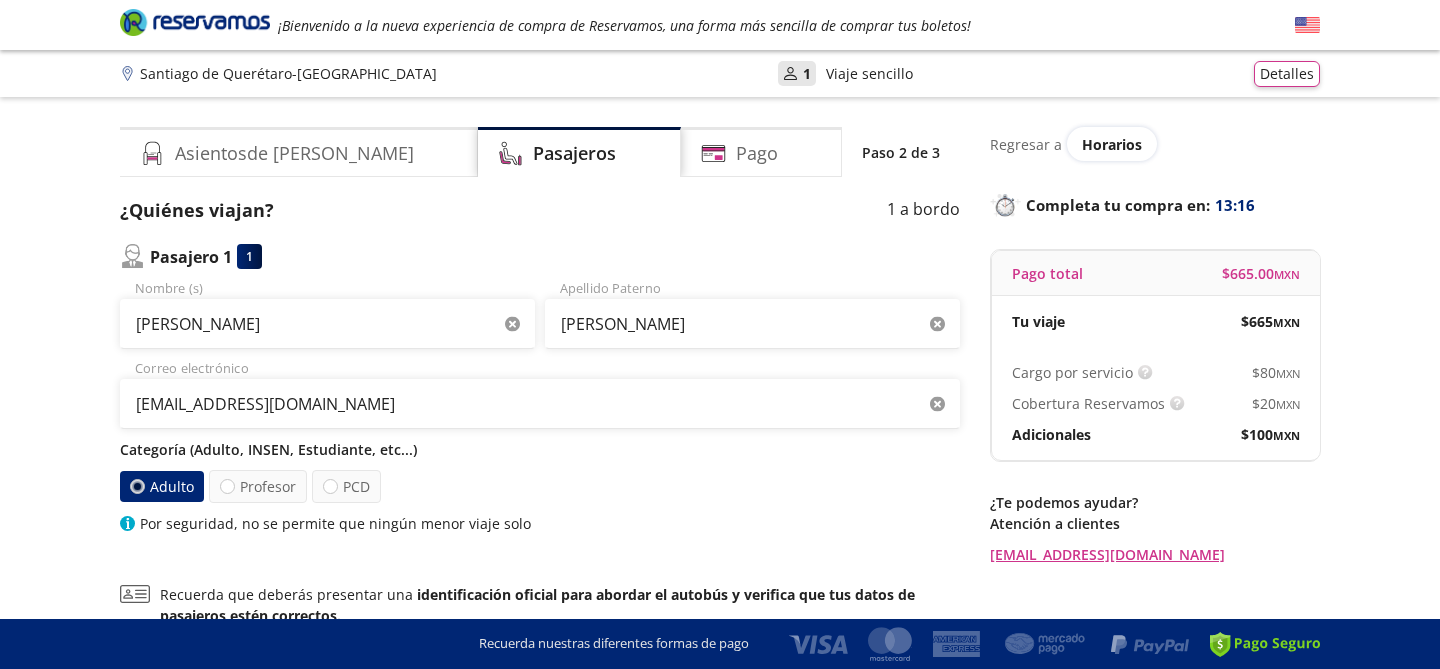 click on "Categoría (Adulto, INSEN, Estudiante, etc...)" at bounding box center [540, 449] 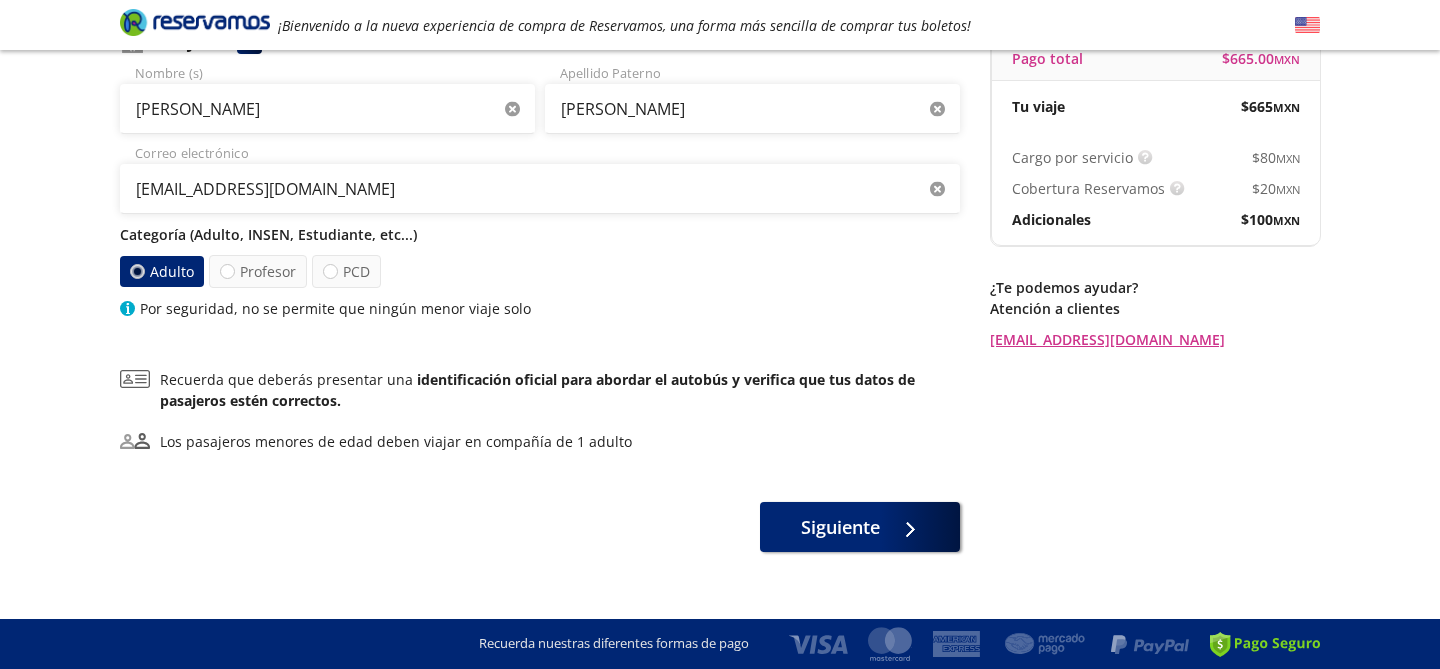 scroll, scrollTop: 238, scrollLeft: 0, axis: vertical 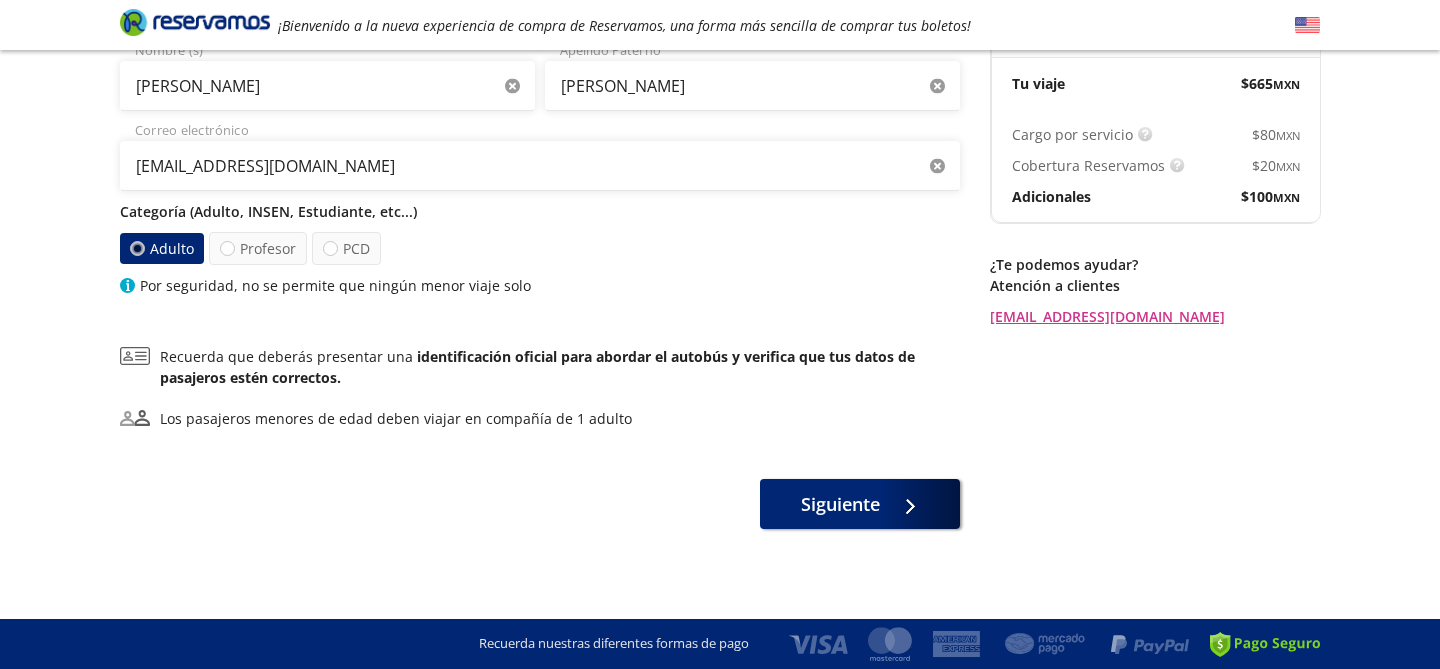 click at bounding box center (137, 248) 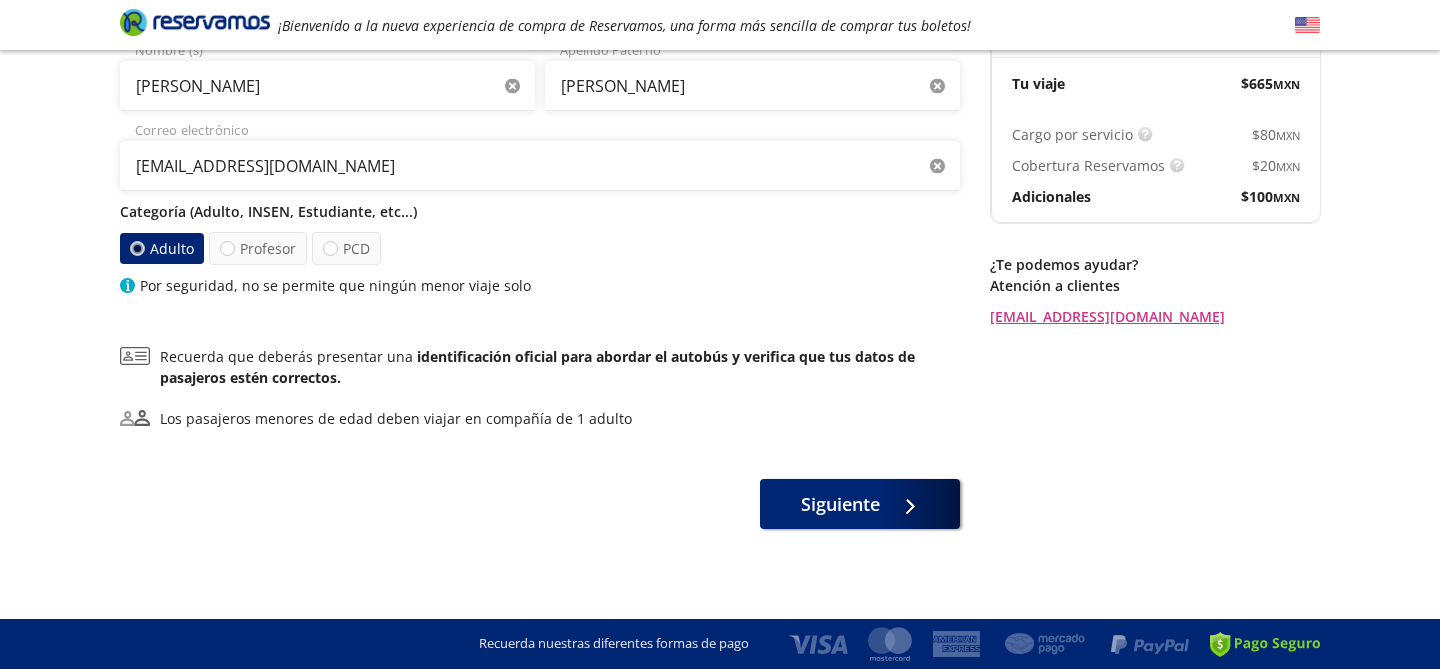 click on "Adulto" at bounding box center [162, 248] 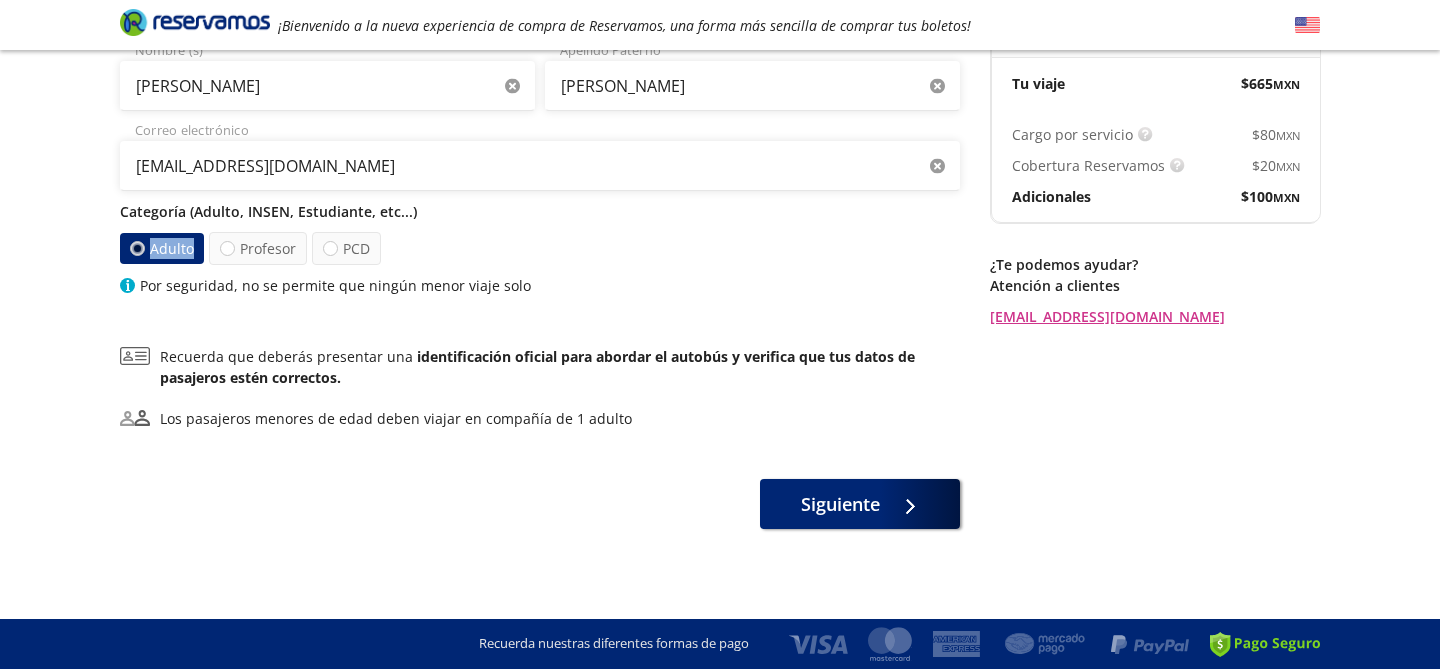 click on "Adulto" at bounding box center (162, 248) 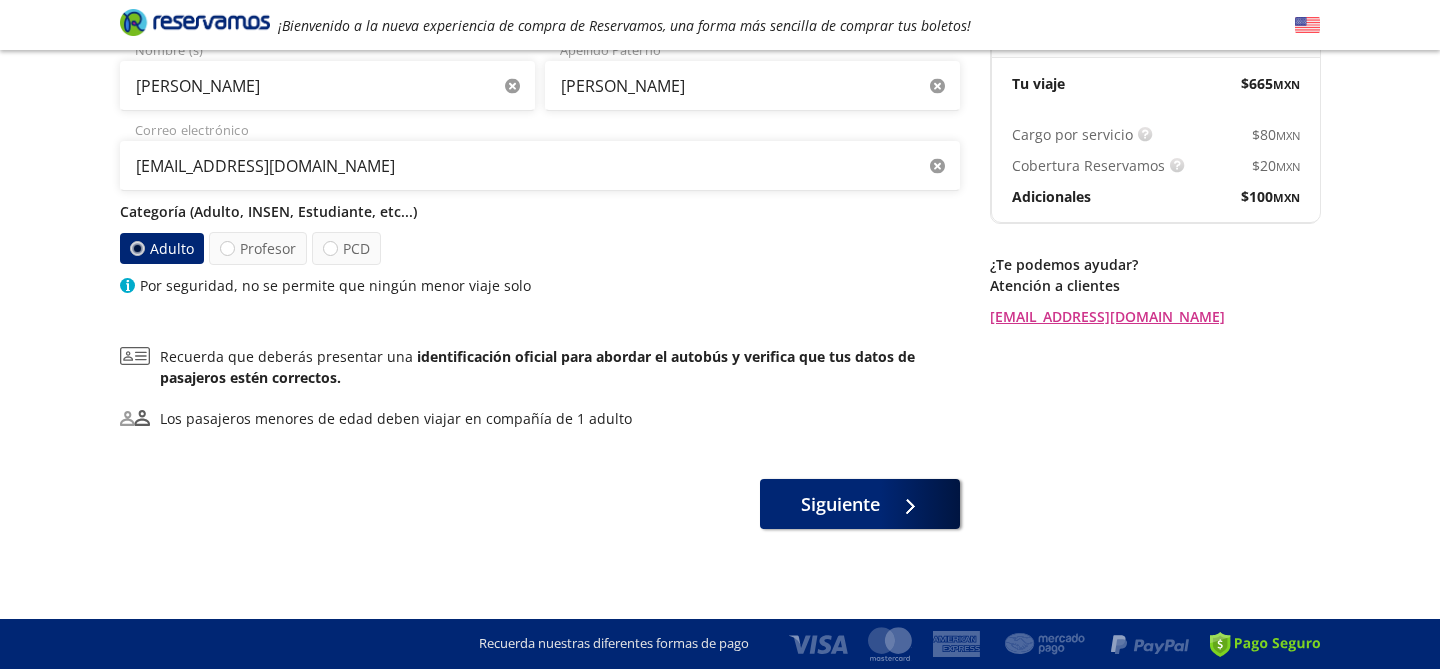 click on "¿Quiénes viajan? 1 a bordo Pasajero 1 1 Rodolfo Jose Nombre (s) Garcia Zuñiga Apellido Paterno rgarciaziga750@gmail.com Correo electrónico Categoría (Adulto, INSEN, Estudiante, etc...) Adulto Profesor PCD Por seguridad, no se permite que ningún menor viaje solo Recuerda que deberás presentar una   identificación oficial para abordar el autobús y verifica que tus datos de pasajeros estén correctos. Los pasajeros menores de edad deben viajar en compañía de 1 adulto Siguiente" at bounding box center [540, 244] 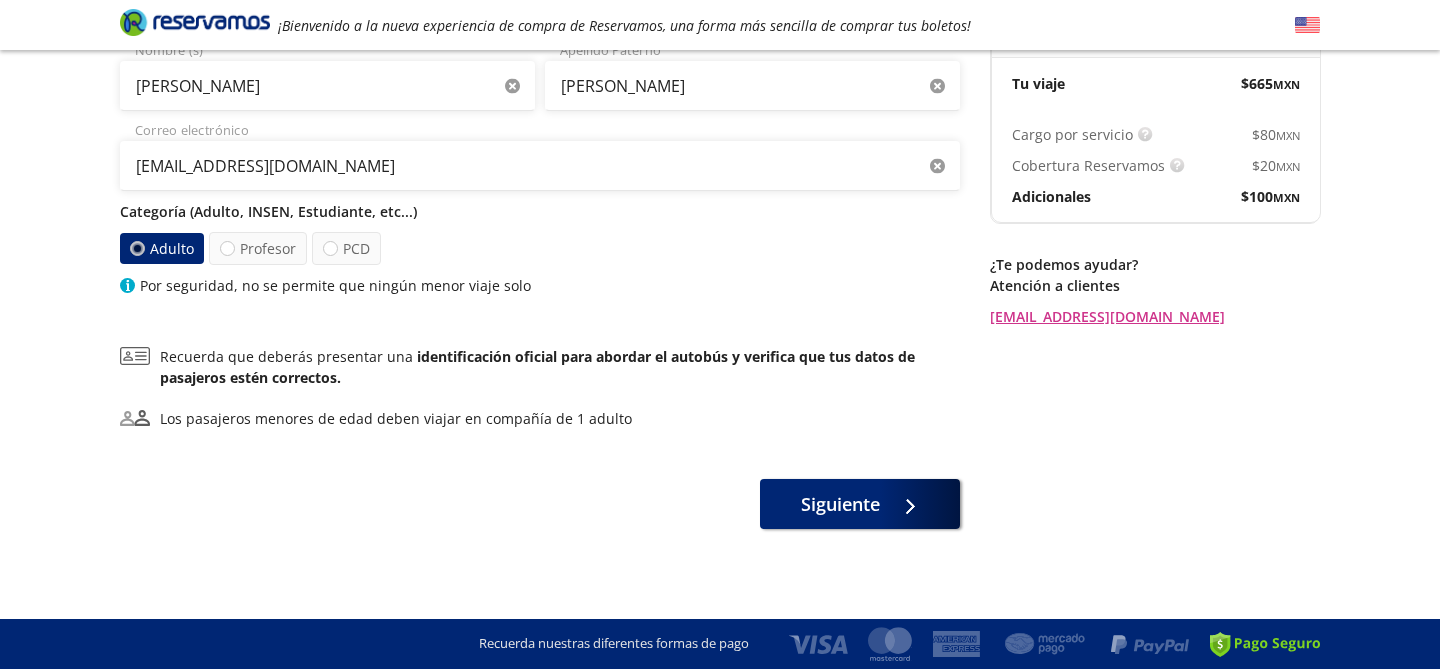 click at bounding box center (137, 248) 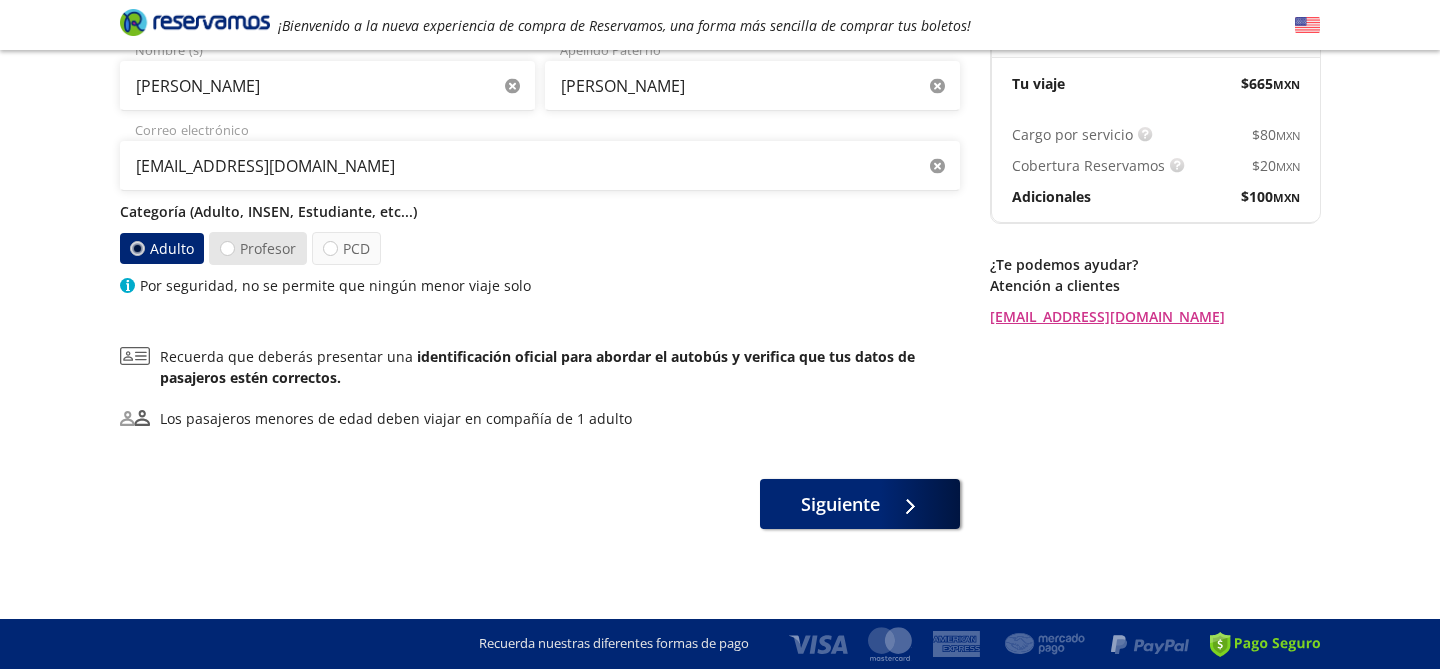 click on "Profesor" at bounding box center (258, 248) 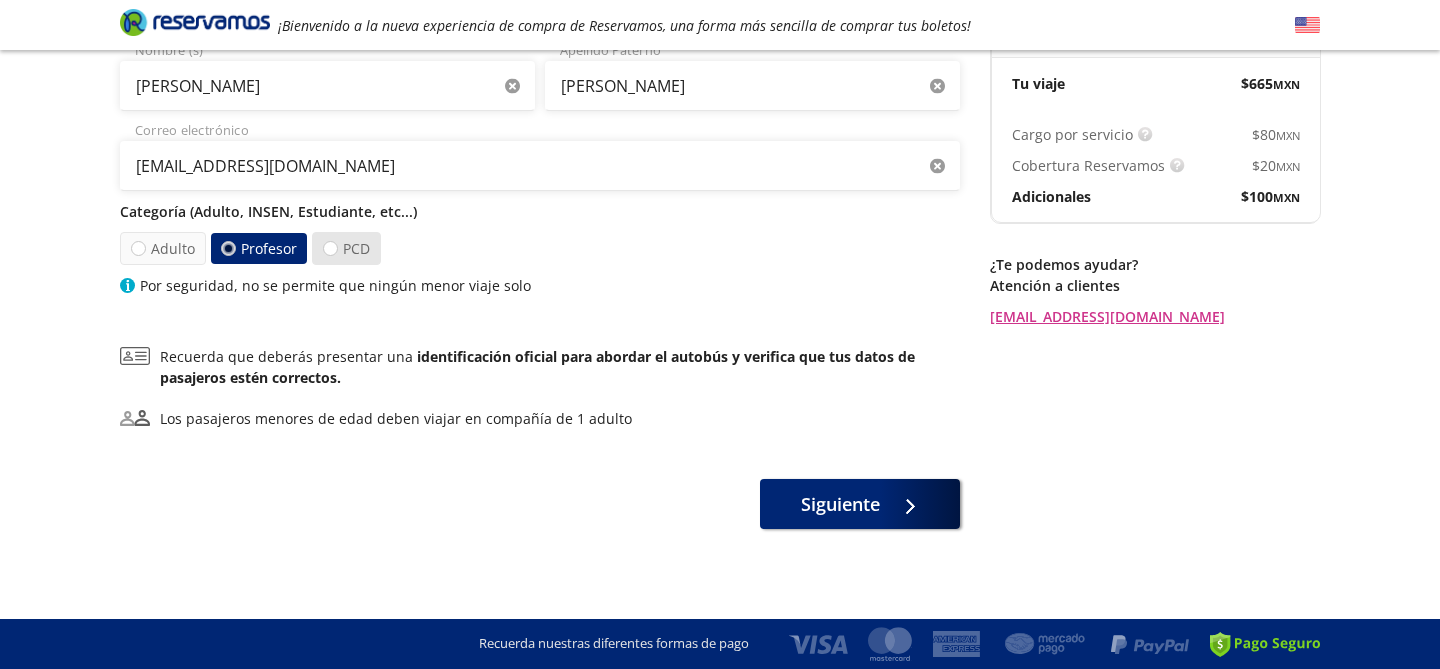 click on "PCD" at bounding box center (346, 248) 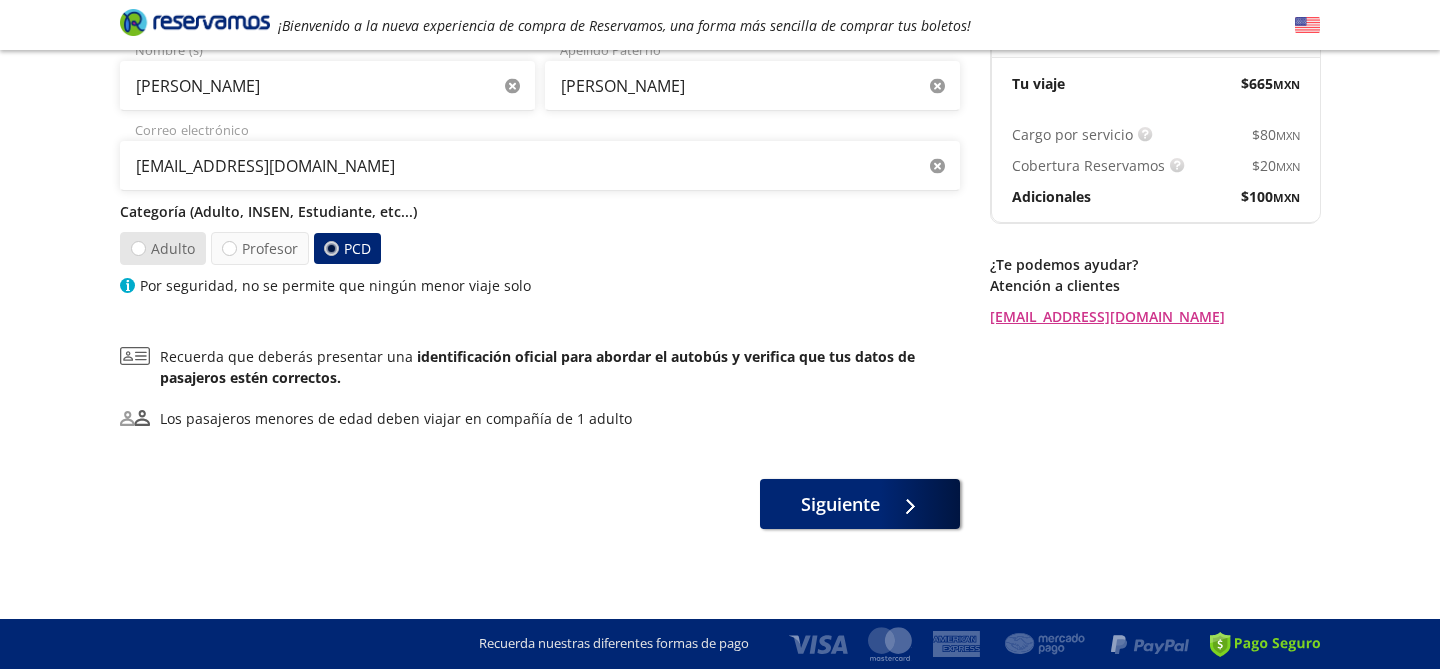 click on "Adulto" at bounding box center [162, 248] 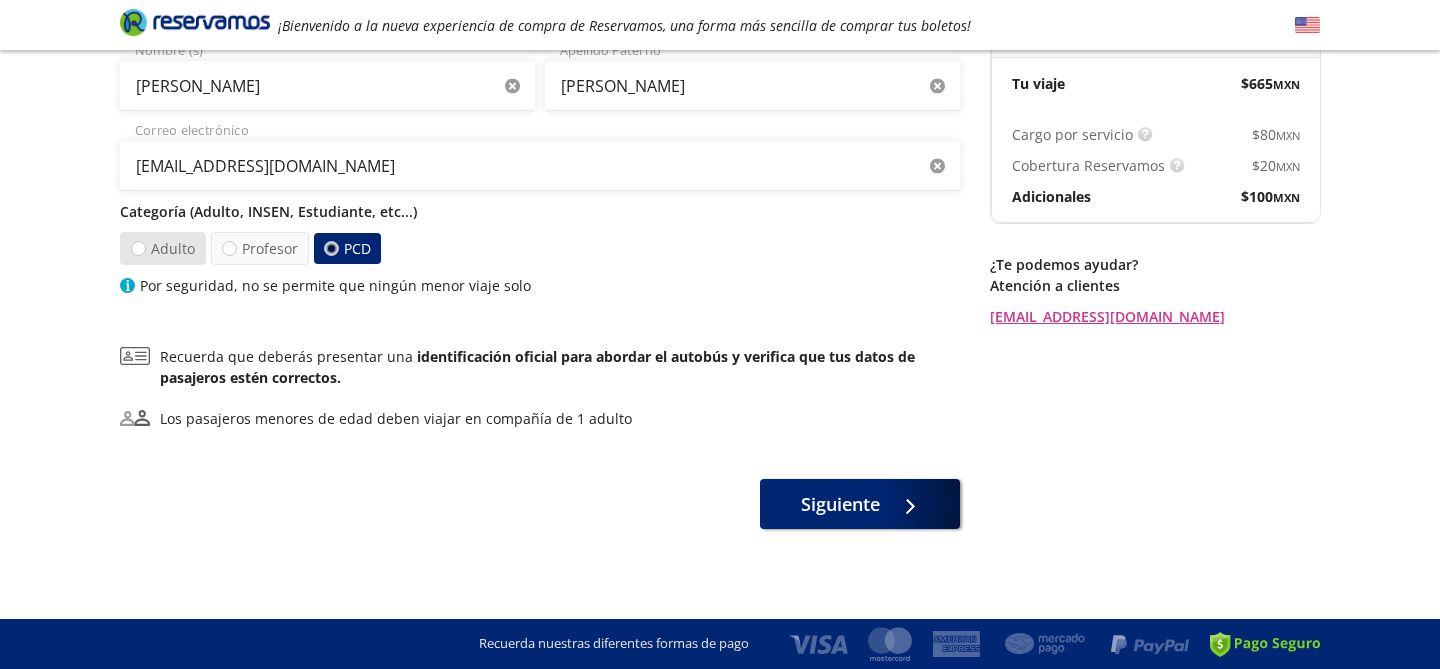 click on "Adulto" at bounding box center [138, 248] 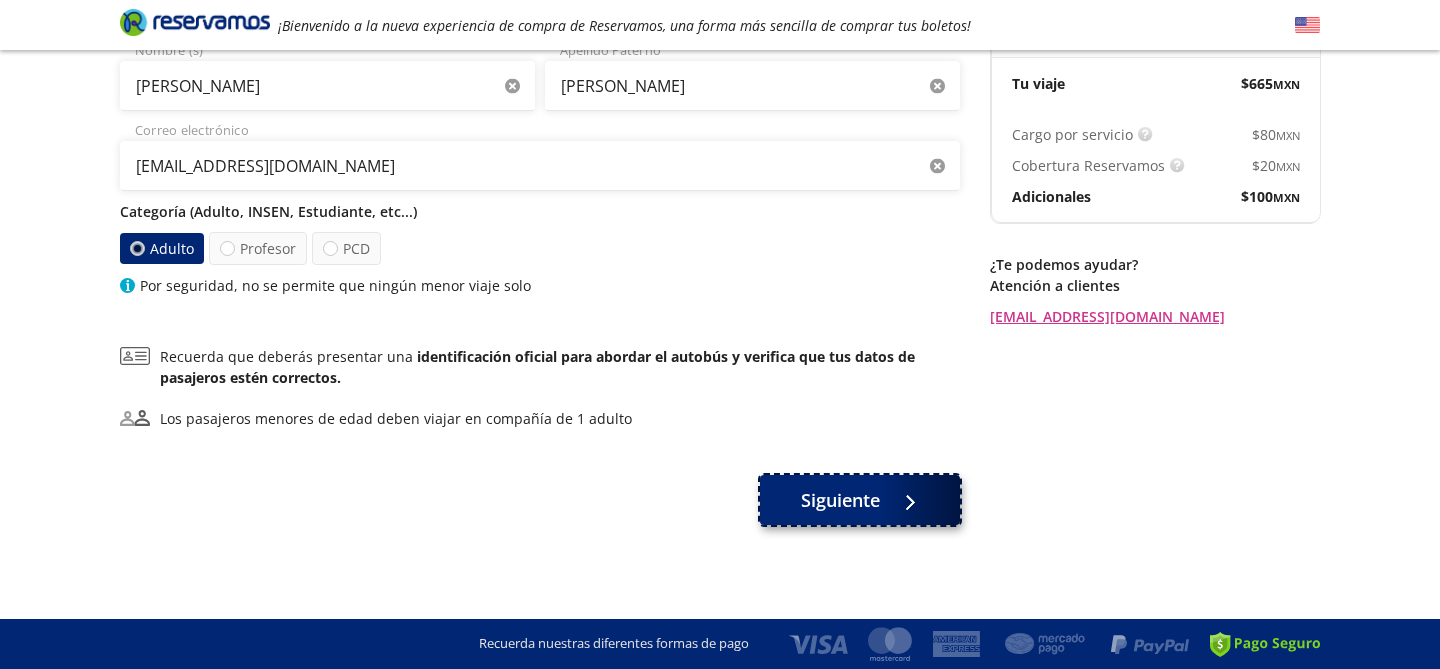 click on "Siguiente" at bounding box center (840, 500) 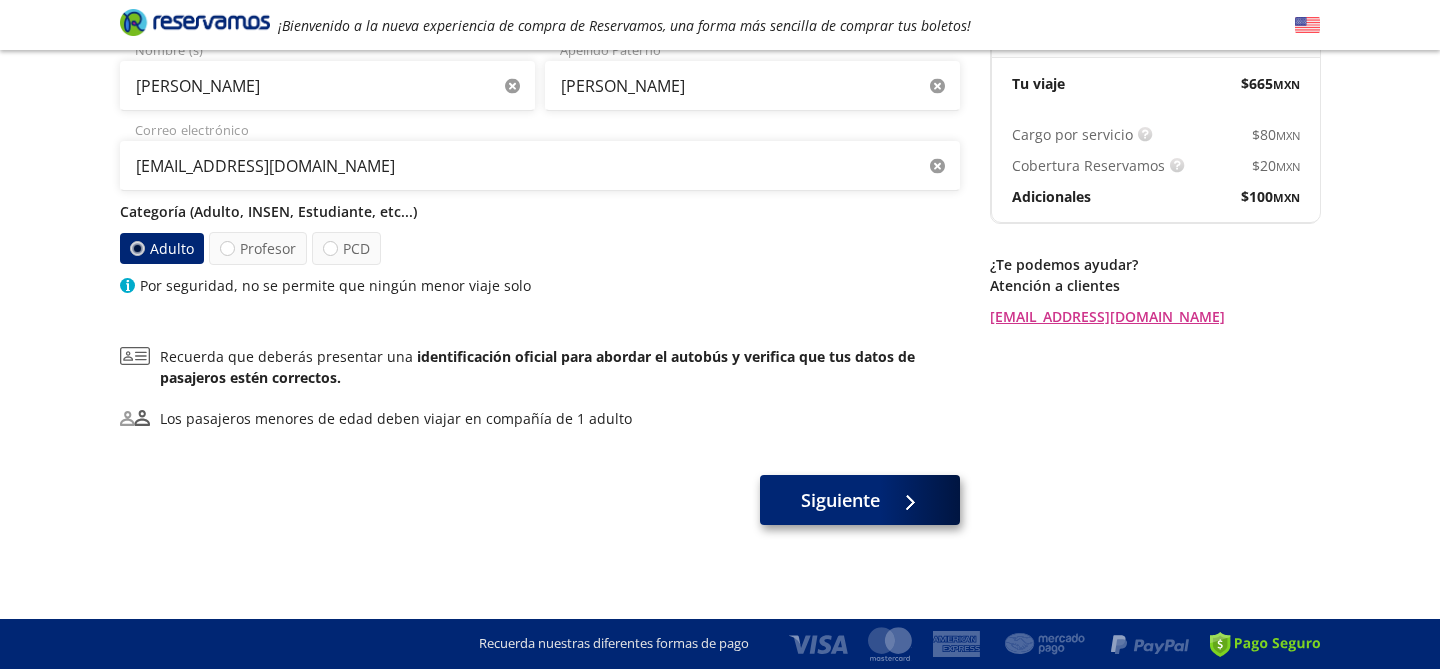 scroll, scrollTop: 0, scrollLeft: 0, axis: both 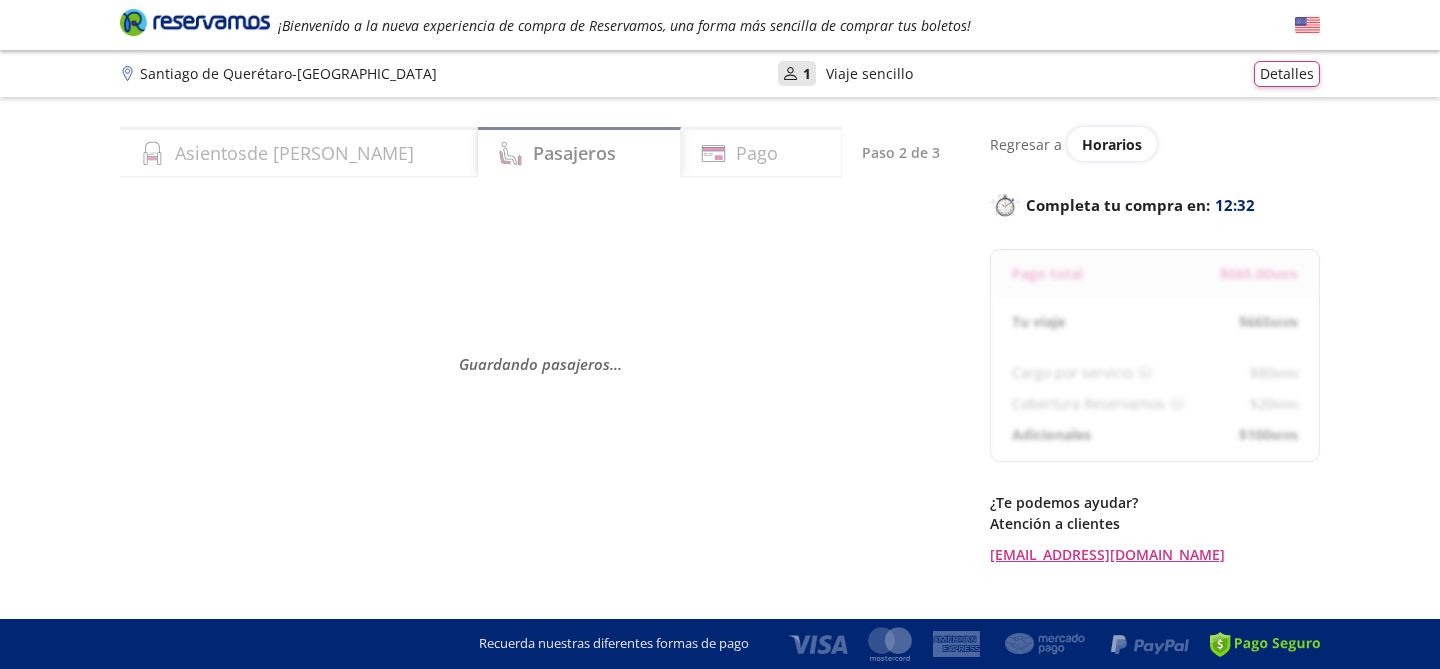 select on "MX" 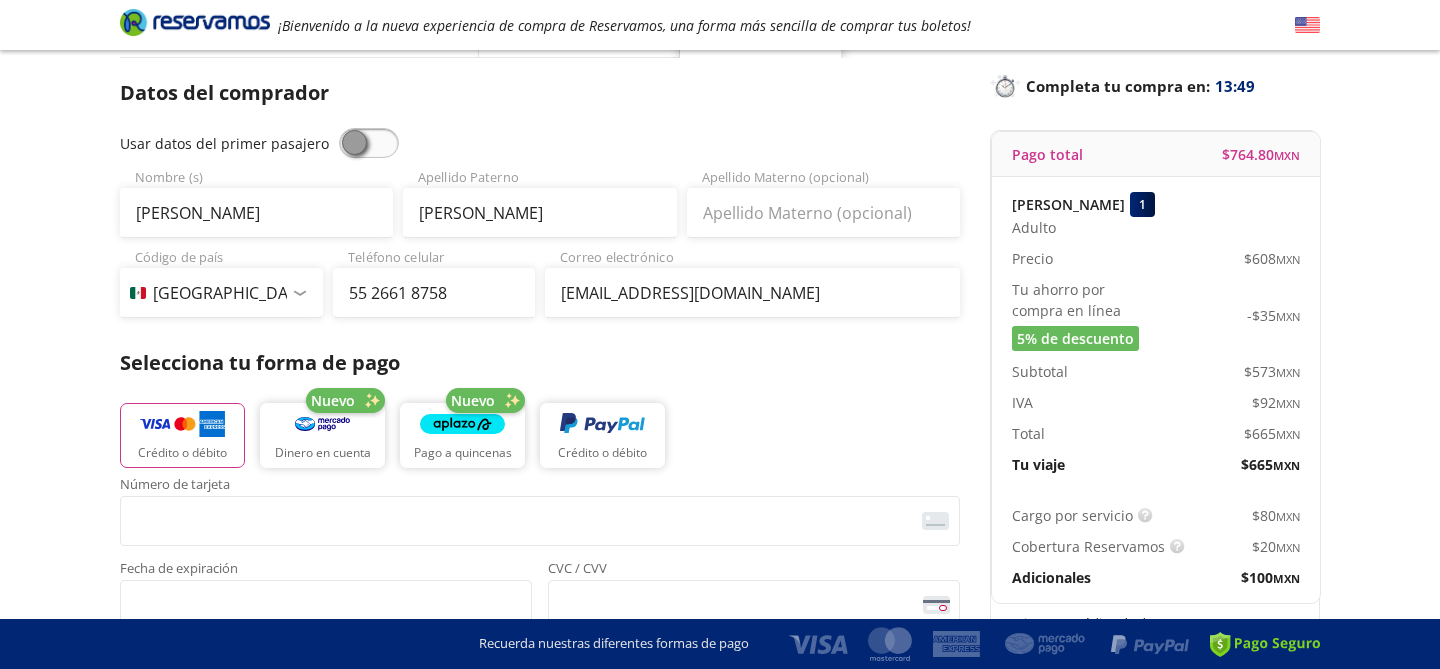 scroll, scrollTop: 0, scrollLeft: 0, axis: both 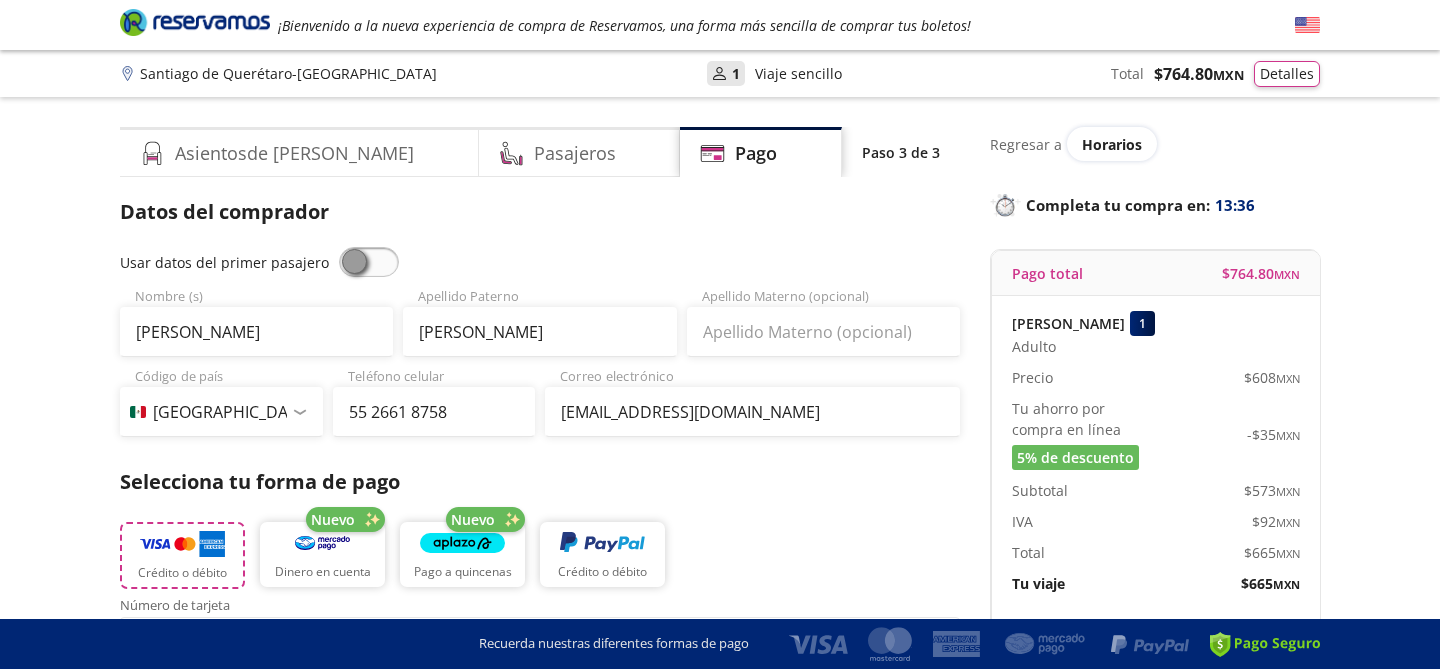 click at bounding box center (182, 544) 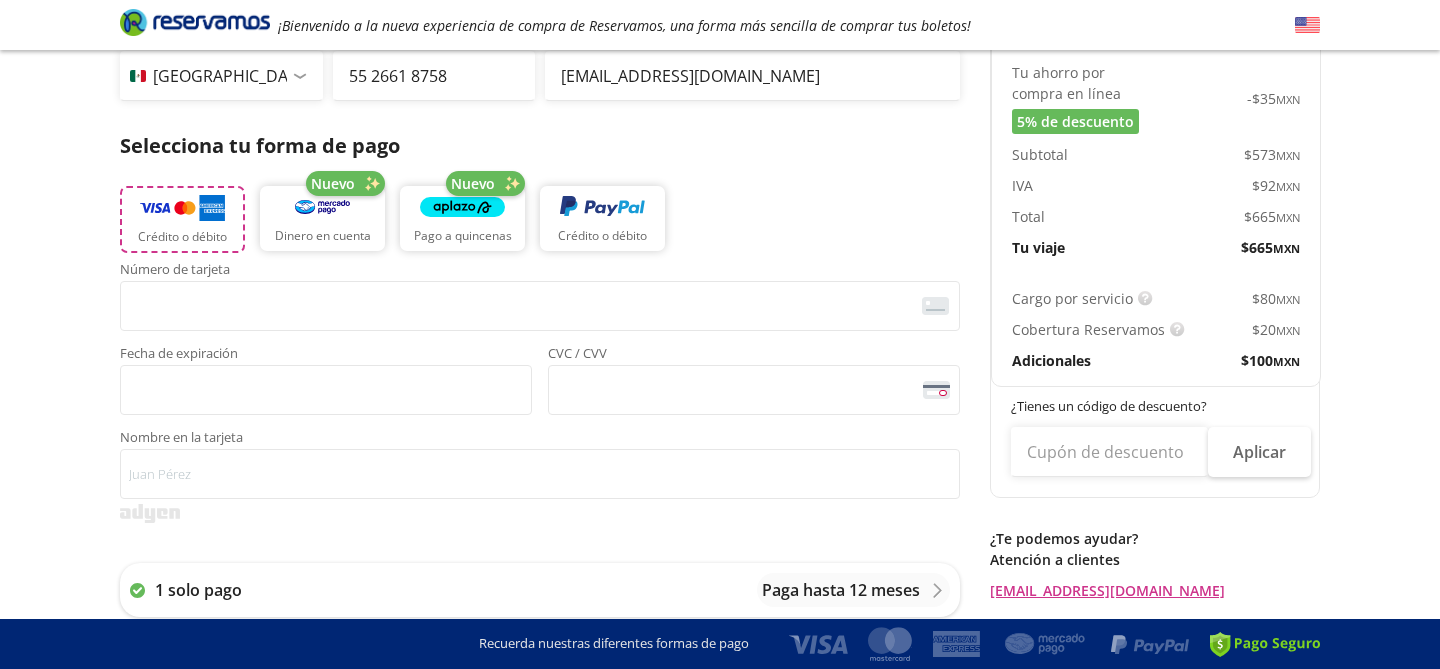 scroll, scrollTop: 337, scrollLeft: 0, axis: vertical 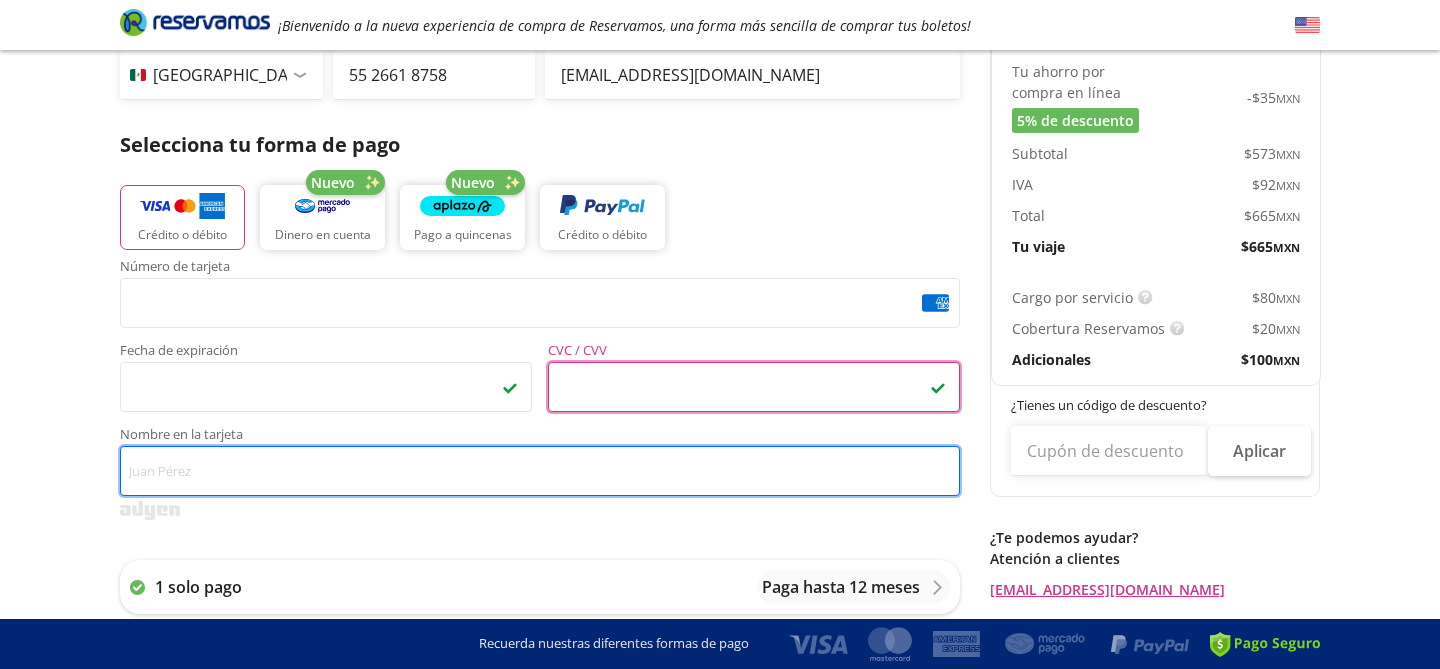 click on "Nombre en la tarjeta" at bounding box center (540, 471) 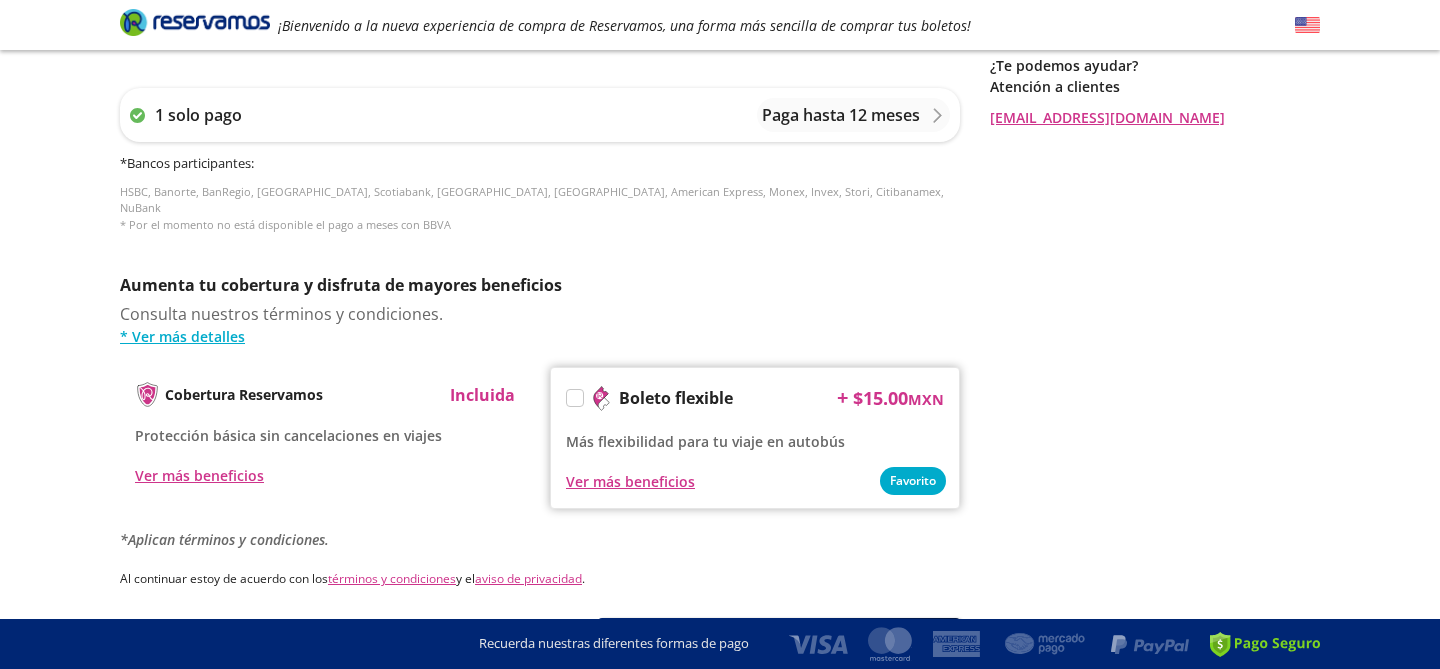 scroll, scrollTop: 932, scrollLeft: 0, axis: vertical 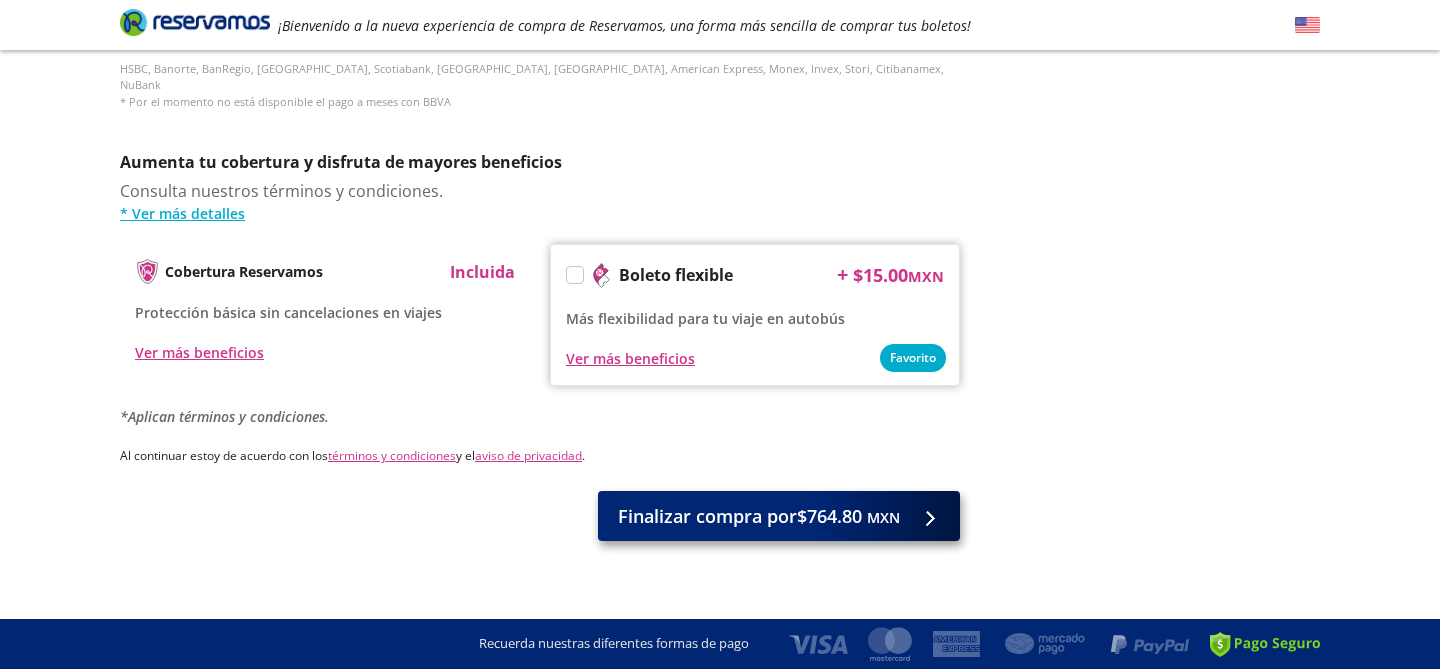 type on "RODOLFO JOSE GARCIA ZUÑIGA" 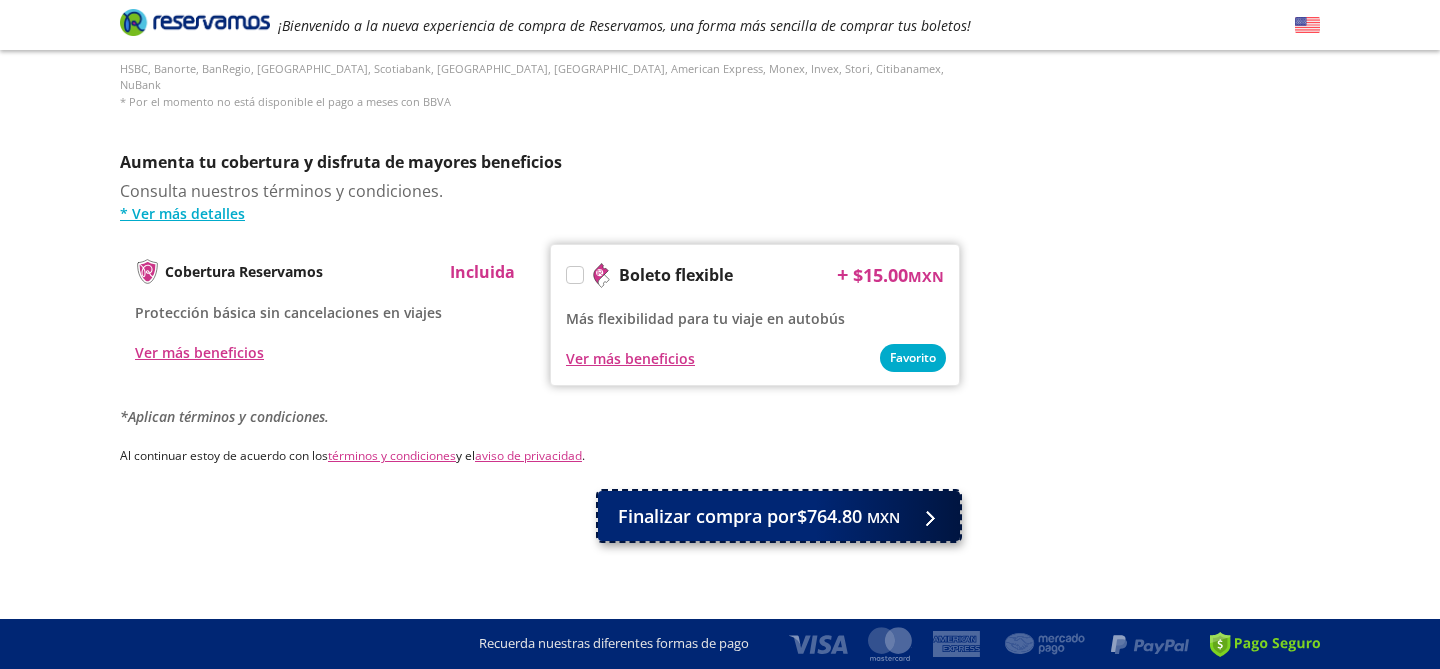 click on "Finalizar compra por  $764.80   MXN" at bounding box center [759, 516] 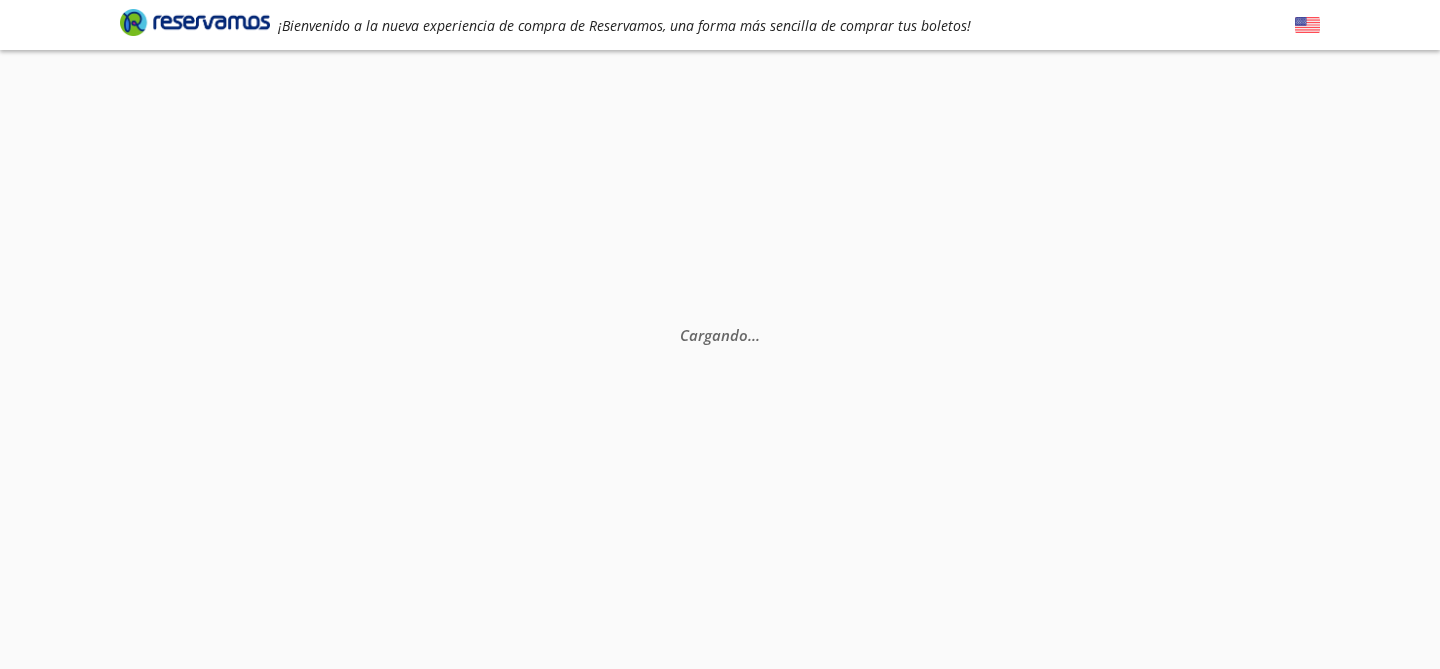 scroll, scrollTop: 0, scrollLeft: 0, axis: both 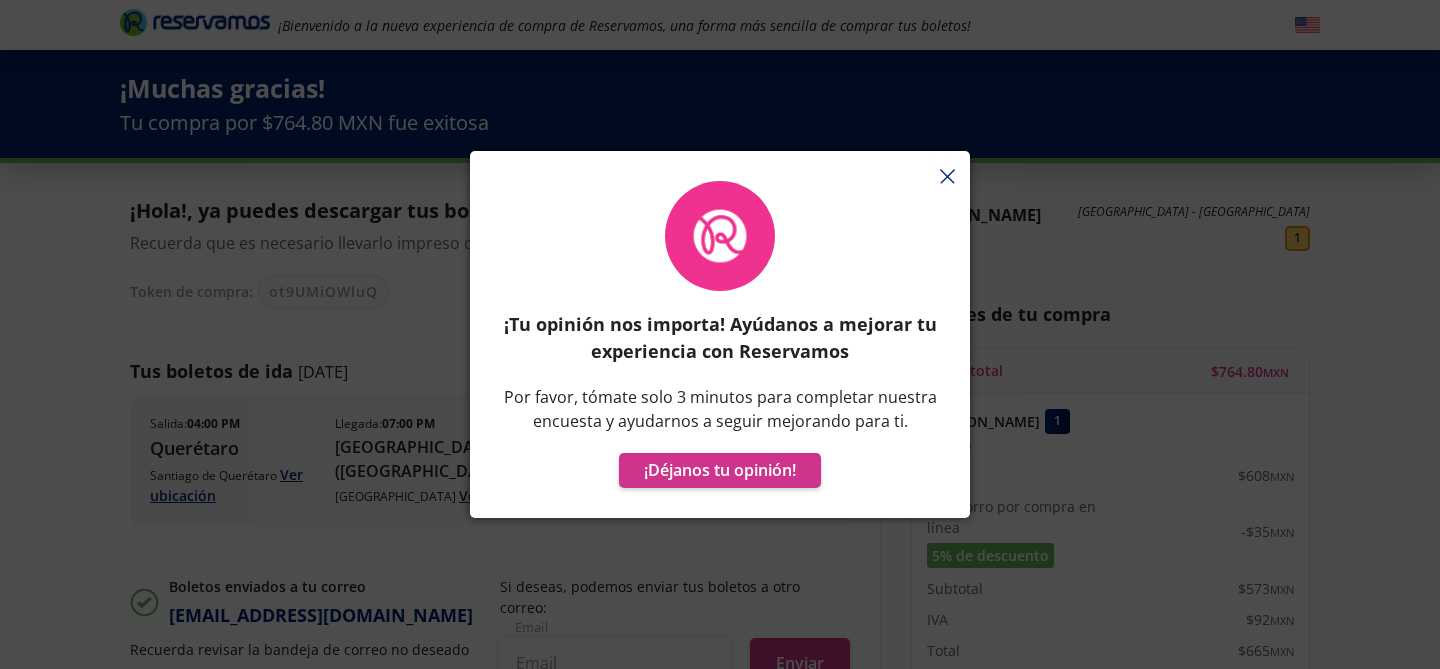 click 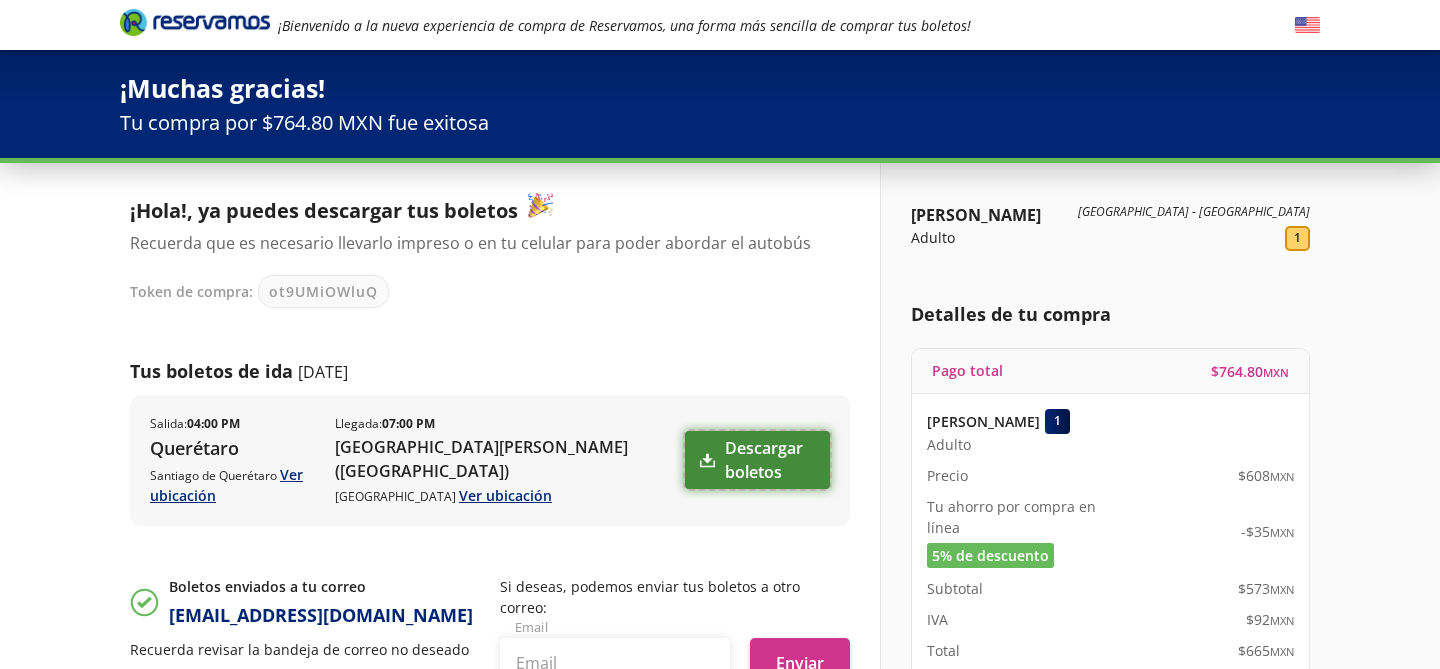 click 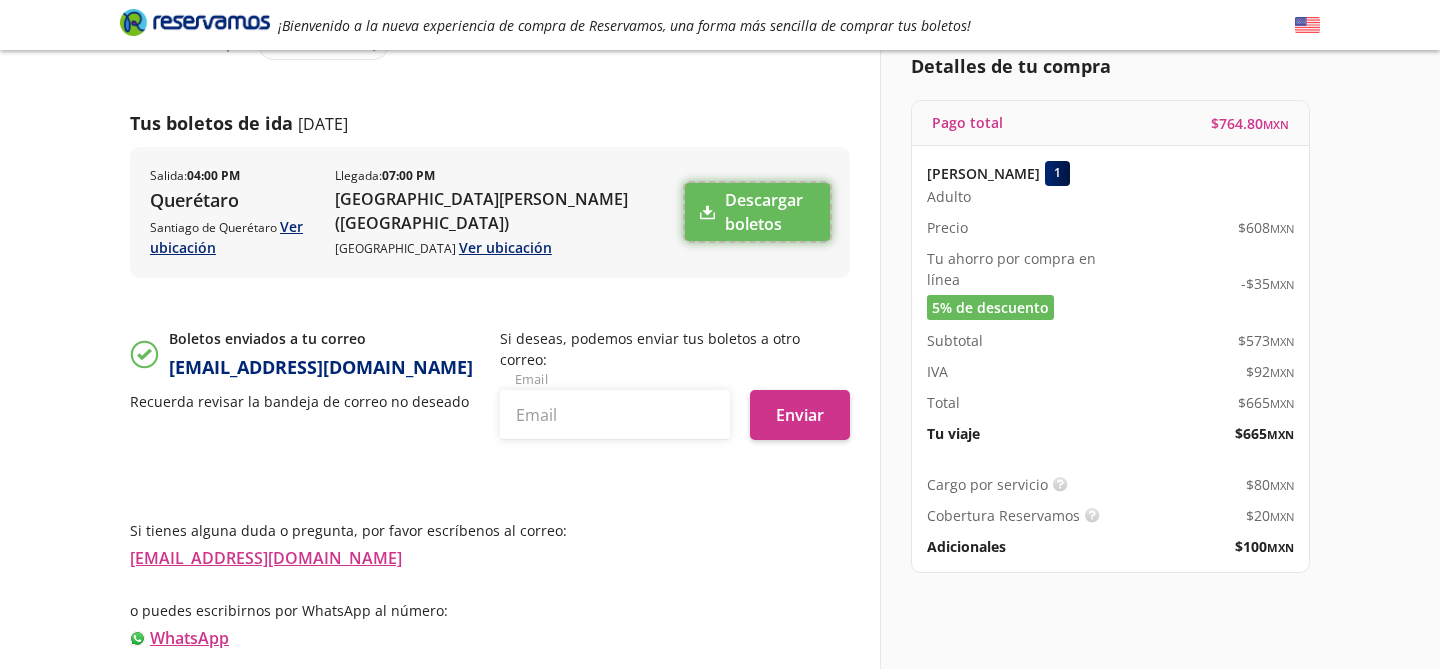 scroll, scrollTop: 250, scrollLeft: 0, axis: vertical 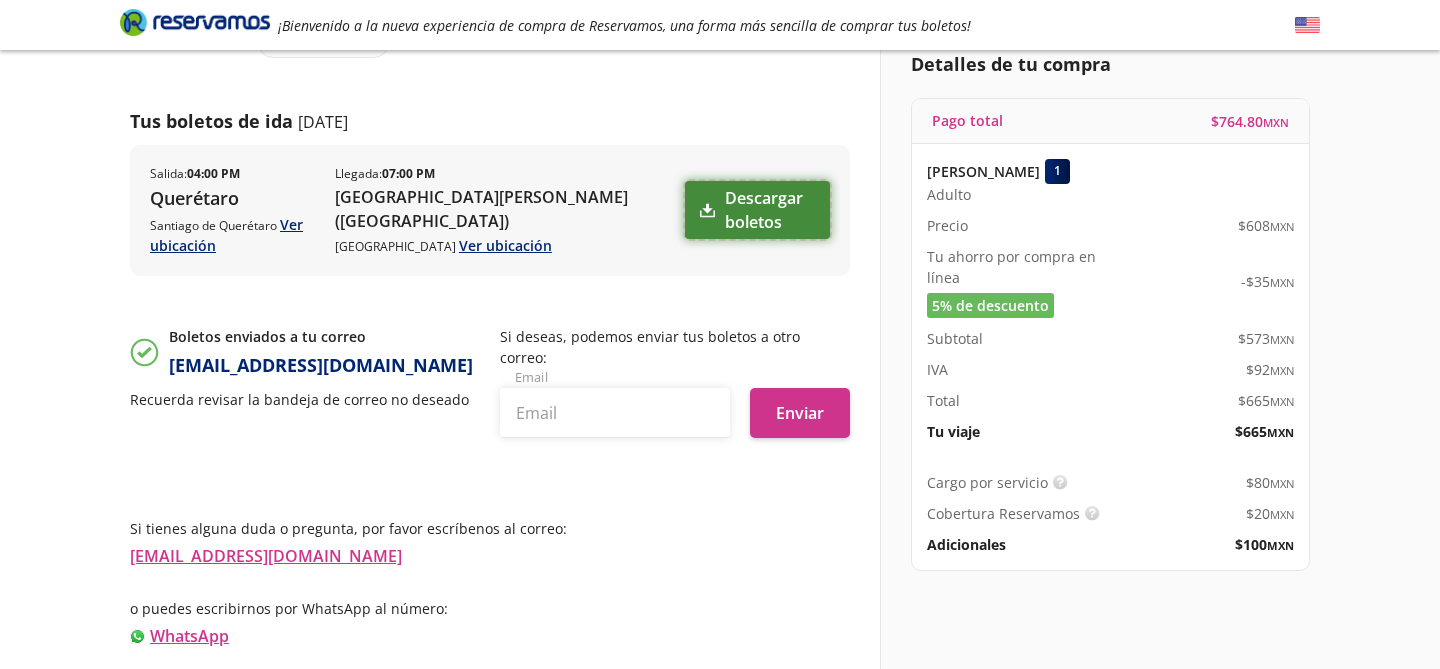 click 